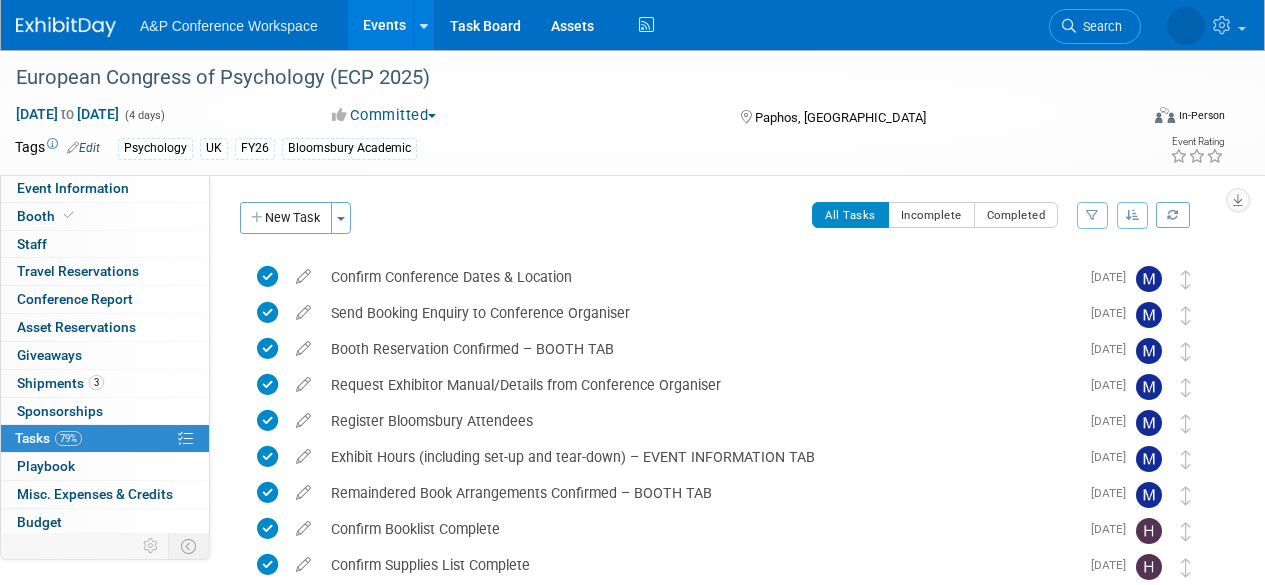 scroll, scrollTop: 0, scrollLeft: 0, axis: both 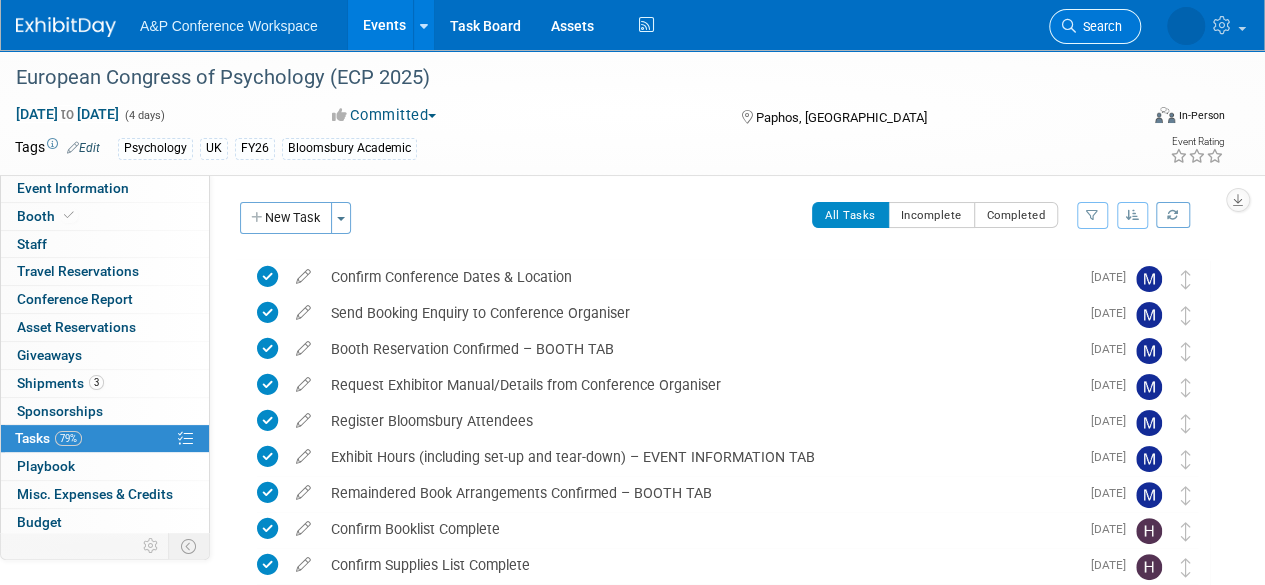 click on "Search" at bounding box center [1095, 26] 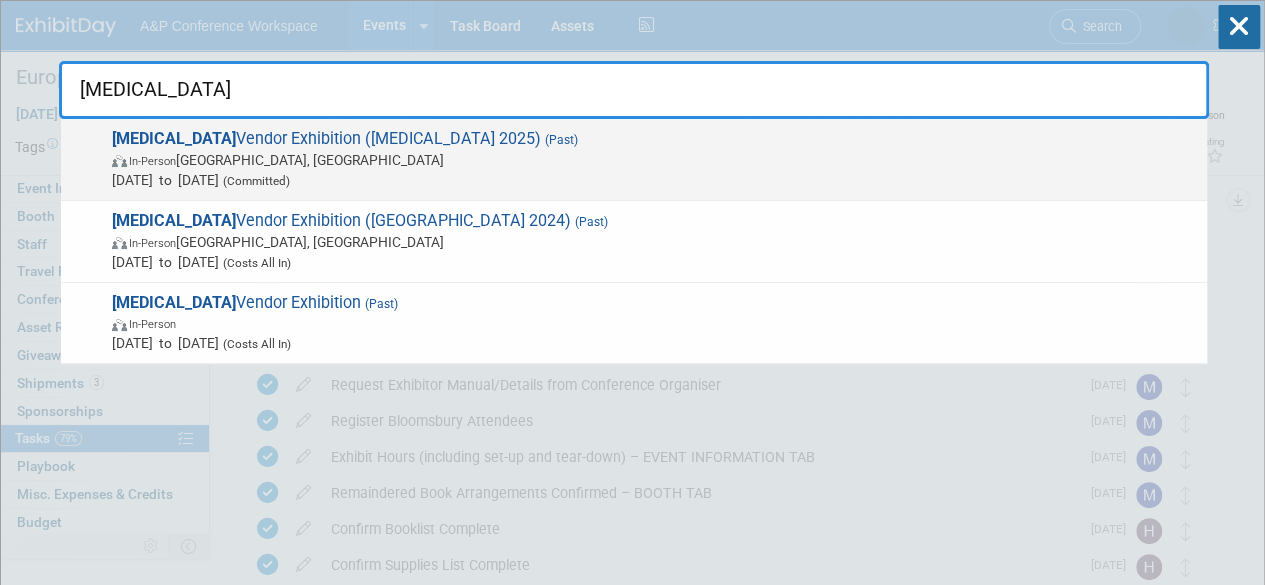 type on "caul" 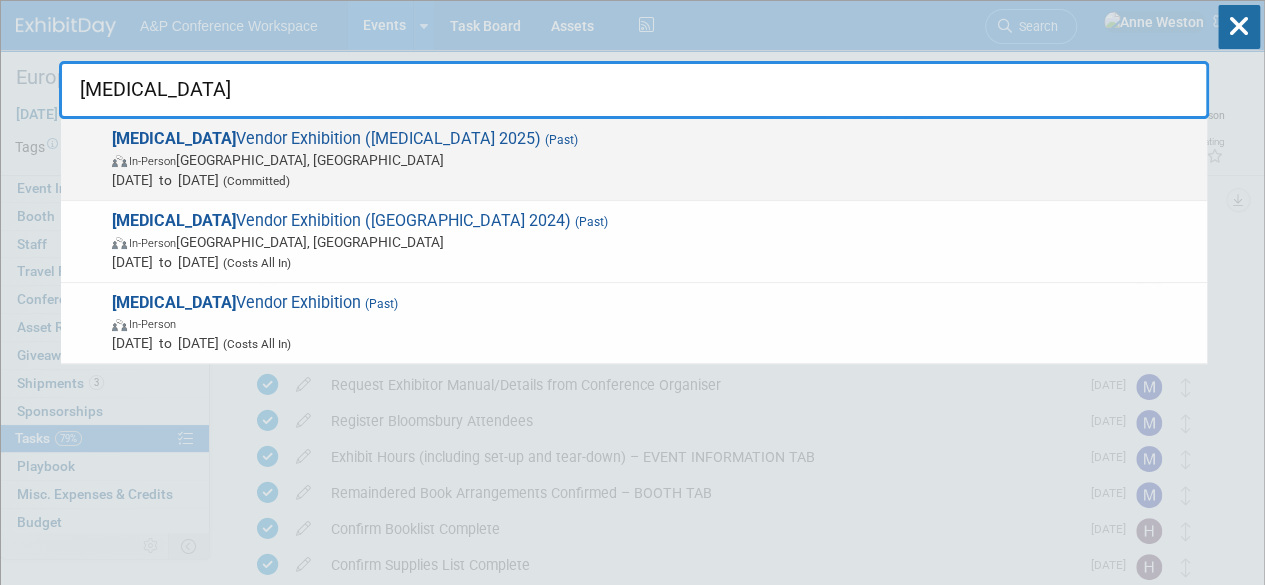 click on "CAUL  Vendor Exhibition (CAUL 2025)  (Past)  In-Person     Sydney, Australia Jun 16, 2025  to  Jun 20, 2025  (Committed)" at bounding box center [651, 159] 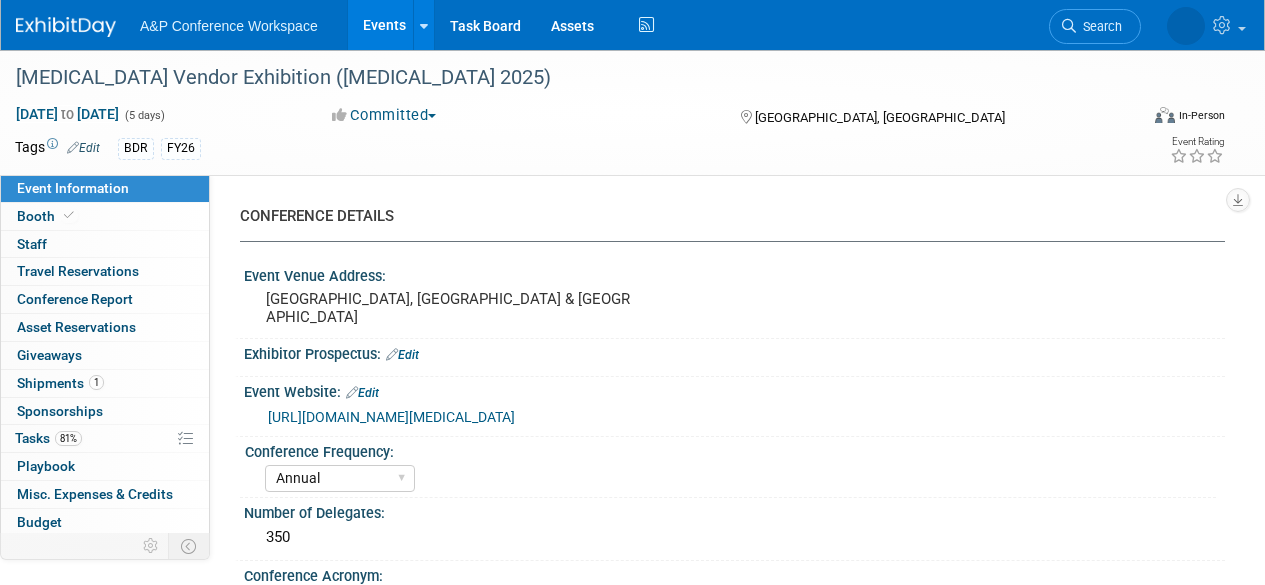 select on "Annual" 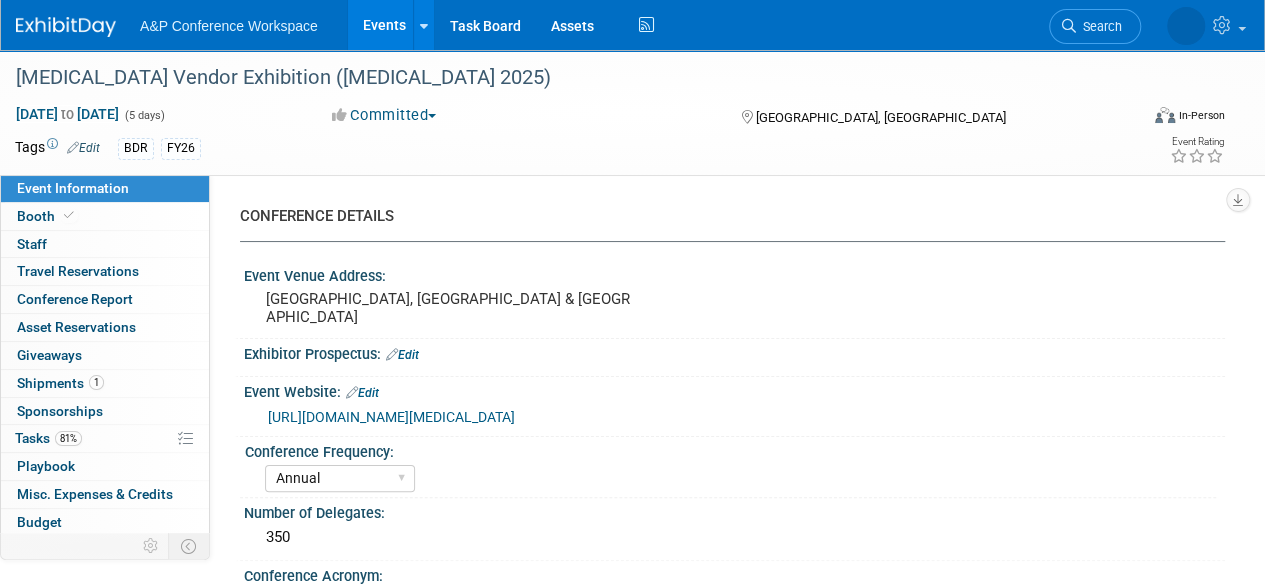 scroll, scrollTop: 0, scrollLeft: 0, axis: both 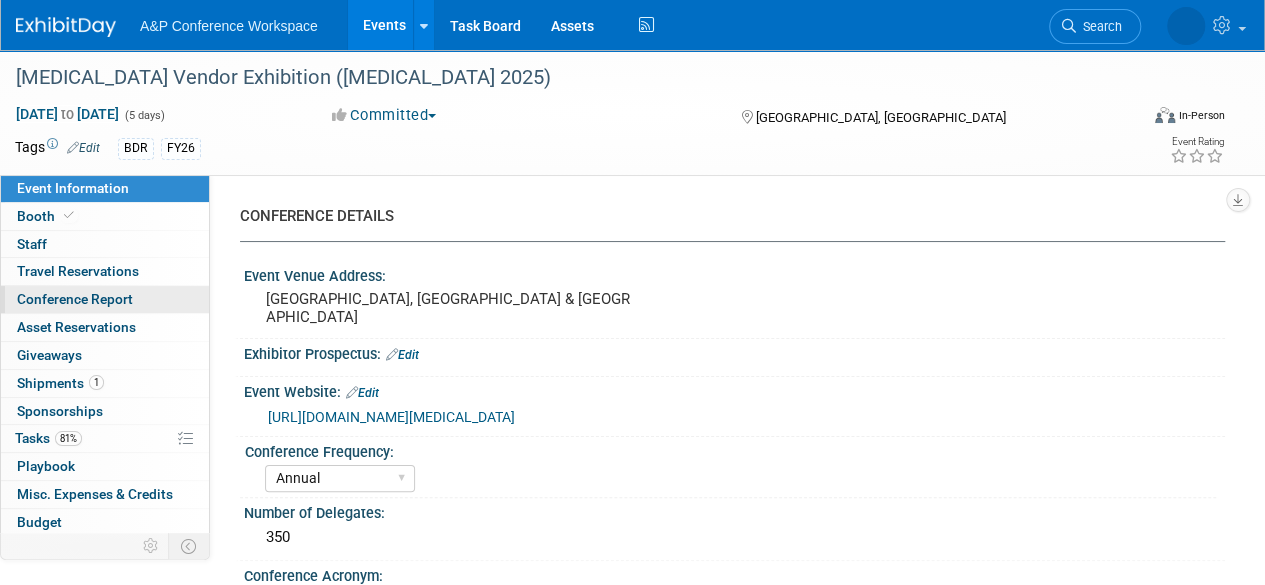 click on "Conference Report" at bounding box center (75, 299) 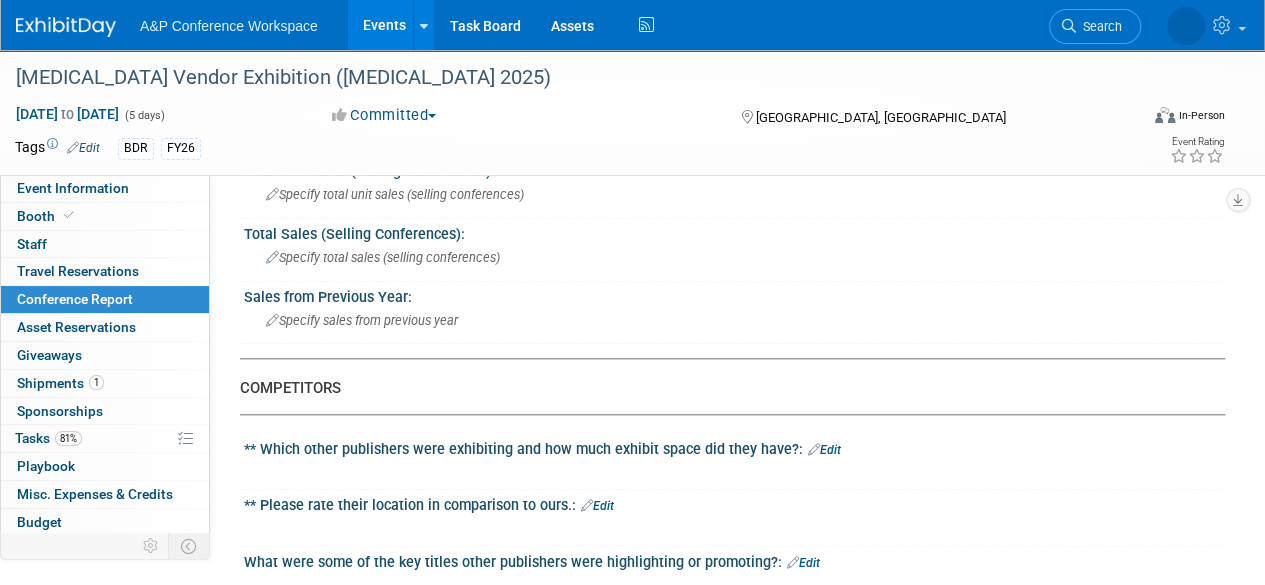 scroll, scrollTop: 1000, scrollLeft: 0, axis: vertical 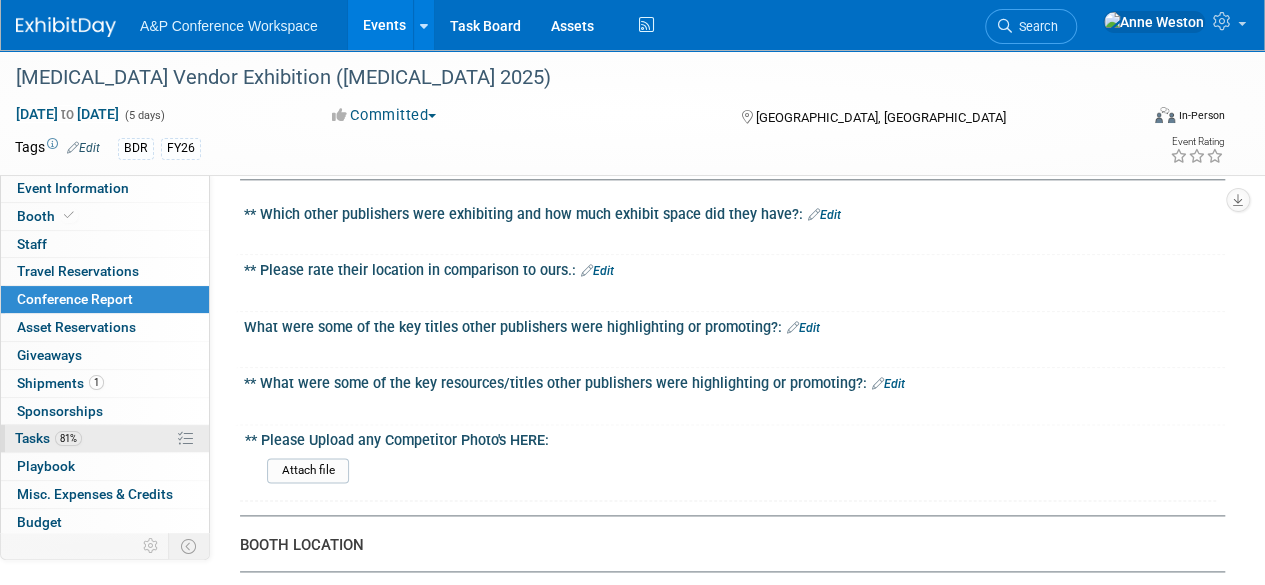 click on "81%" at bounding box center [68, 438] 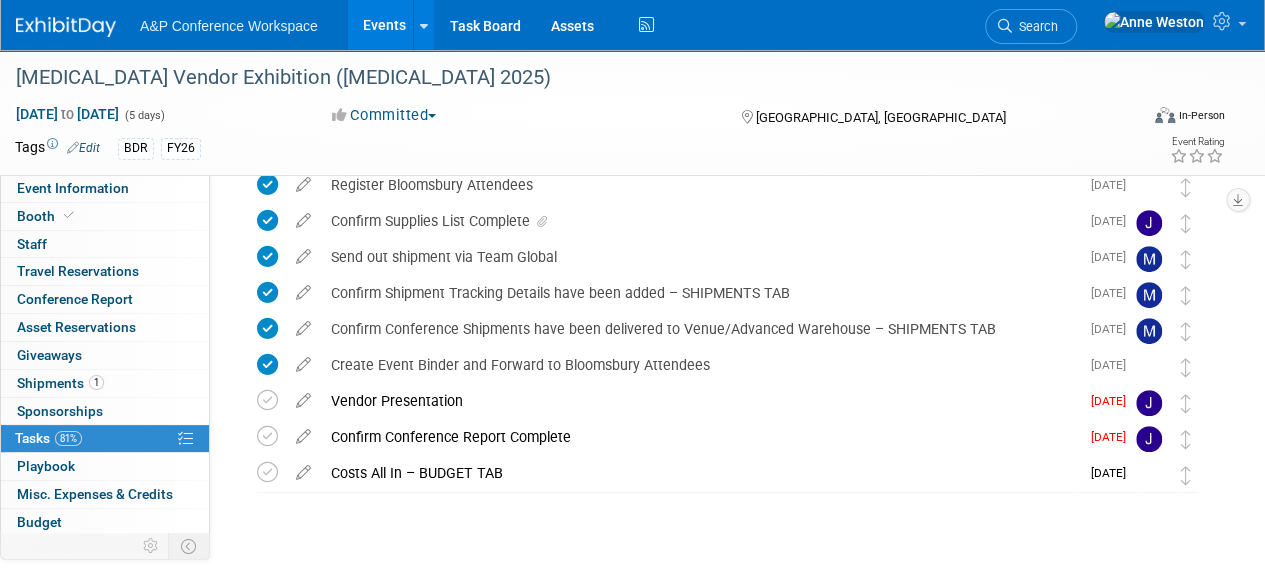 scroll, scrollTop: 372, scrollLeft: 0, axis: vertical 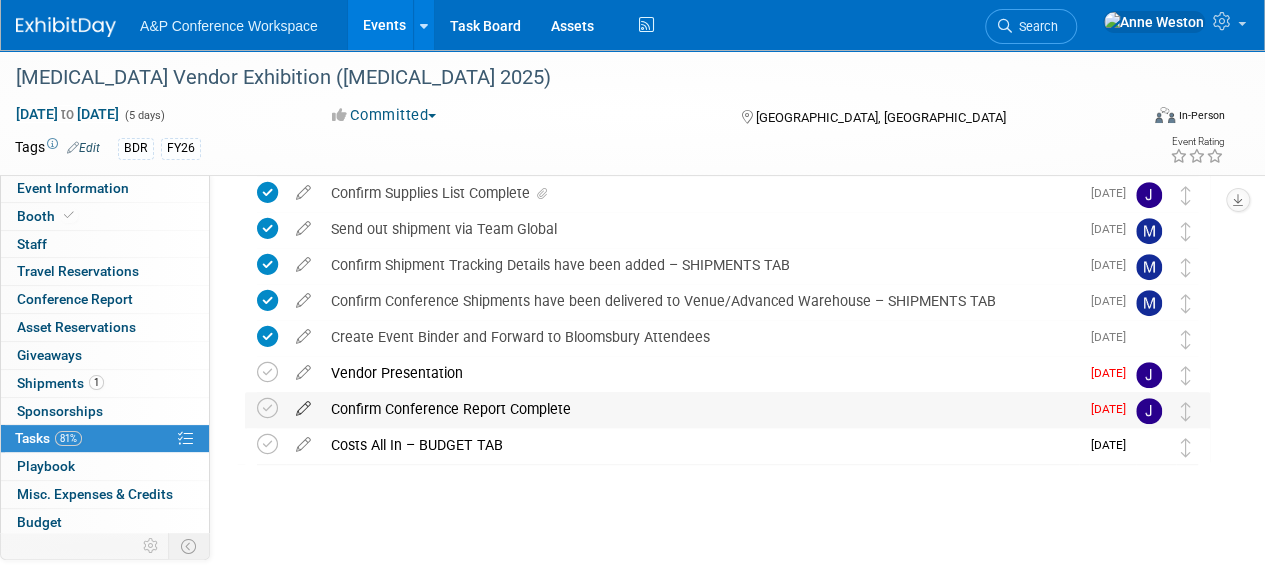 click at bounding box center [303, 404] 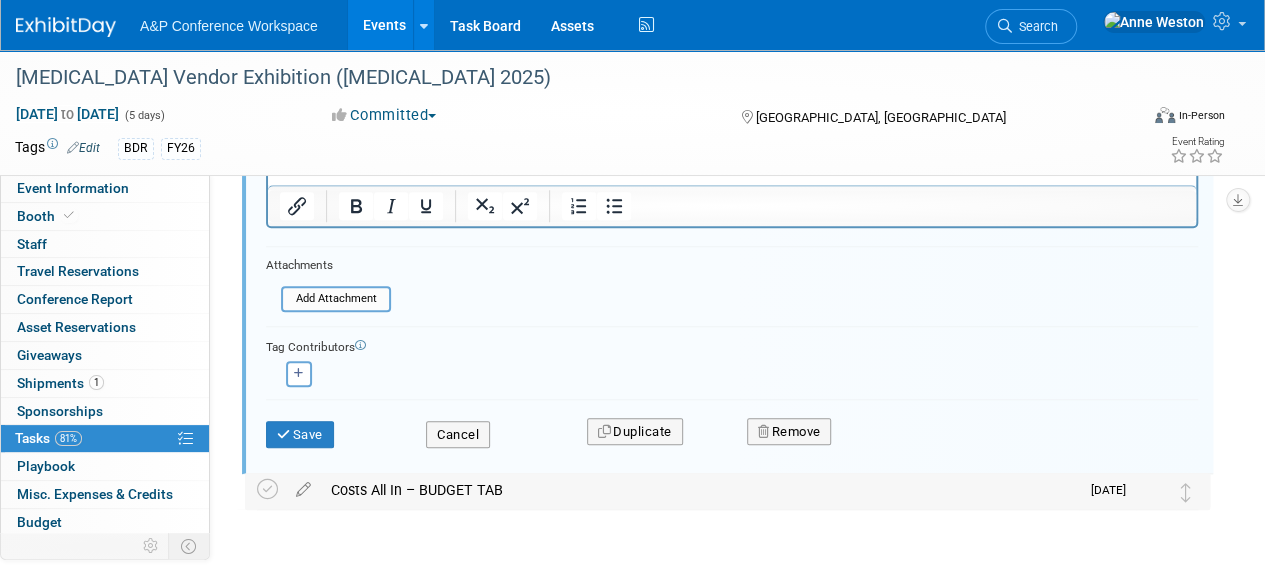 scroll, scrollTop: 855, scrollLeft: 0, axis: vertical 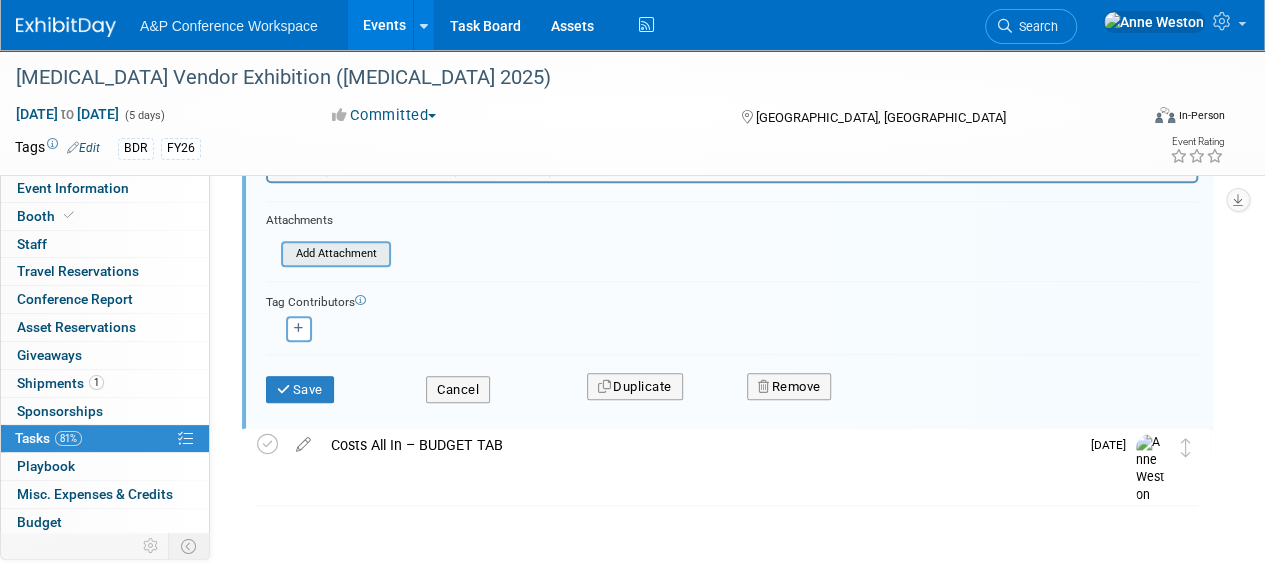 click at bounding box center [287, 254] 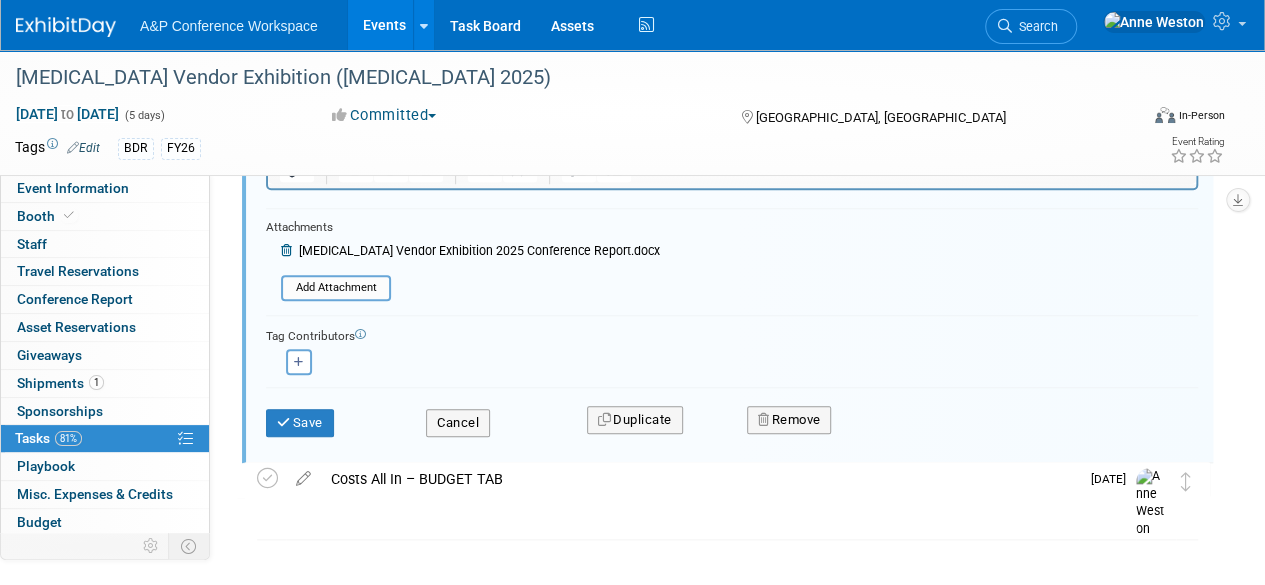 scroll, scrollTop: 855, scrollLeft: 0, axis: vertical 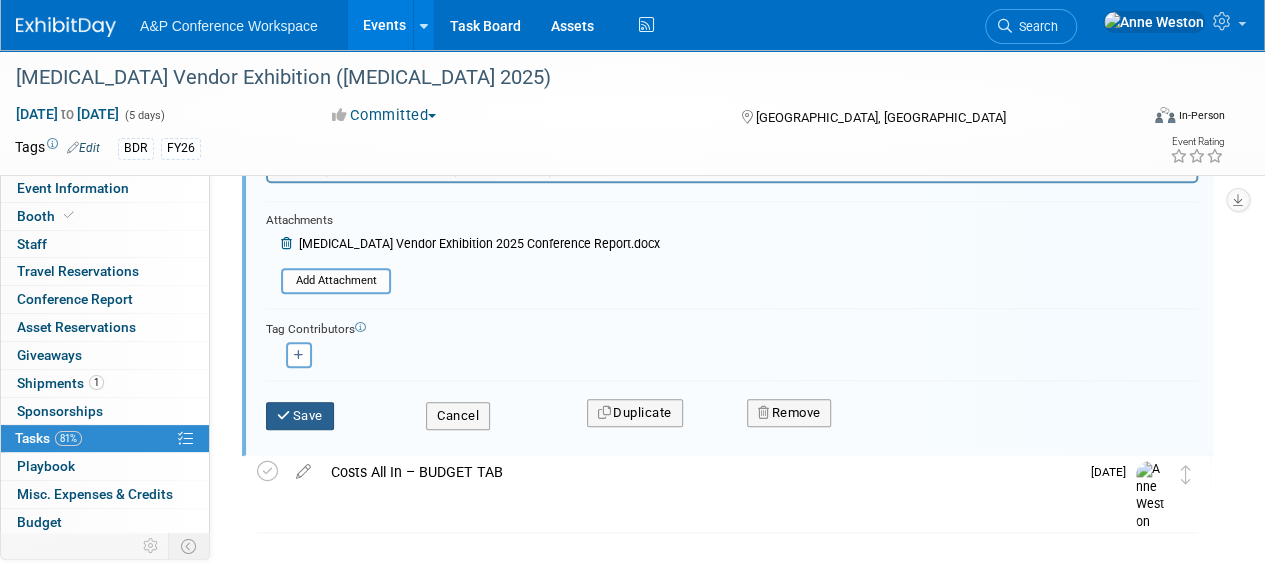 click on "Save" at bounding box center [300, 416] 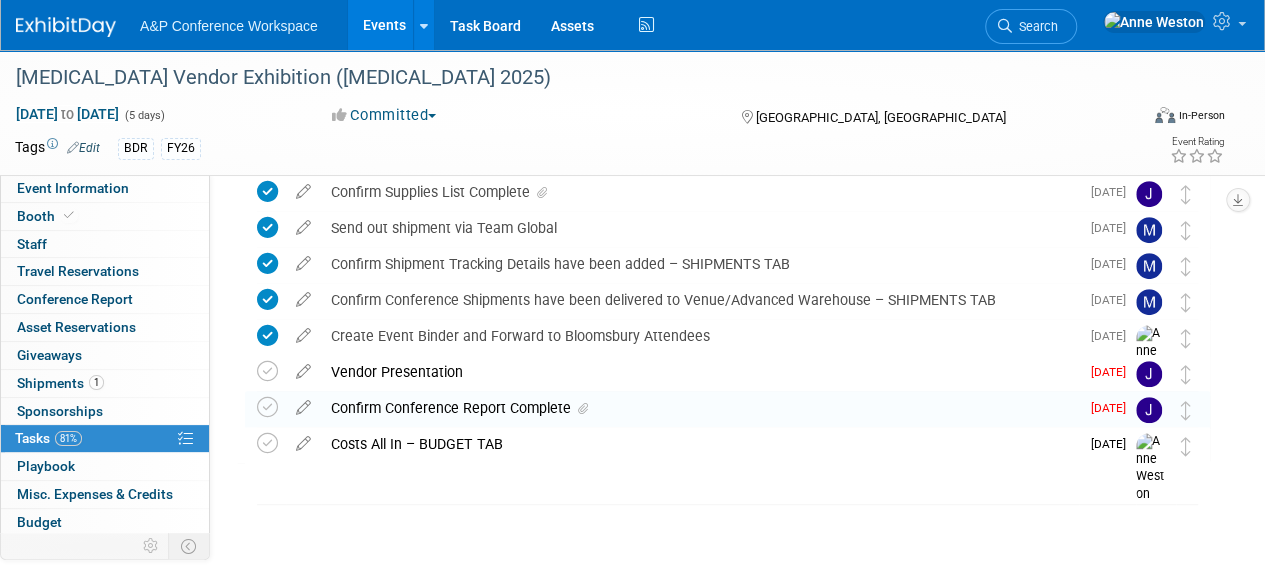 scroll, scrollTop: 372, scrollLeft: 0, axis: vertical 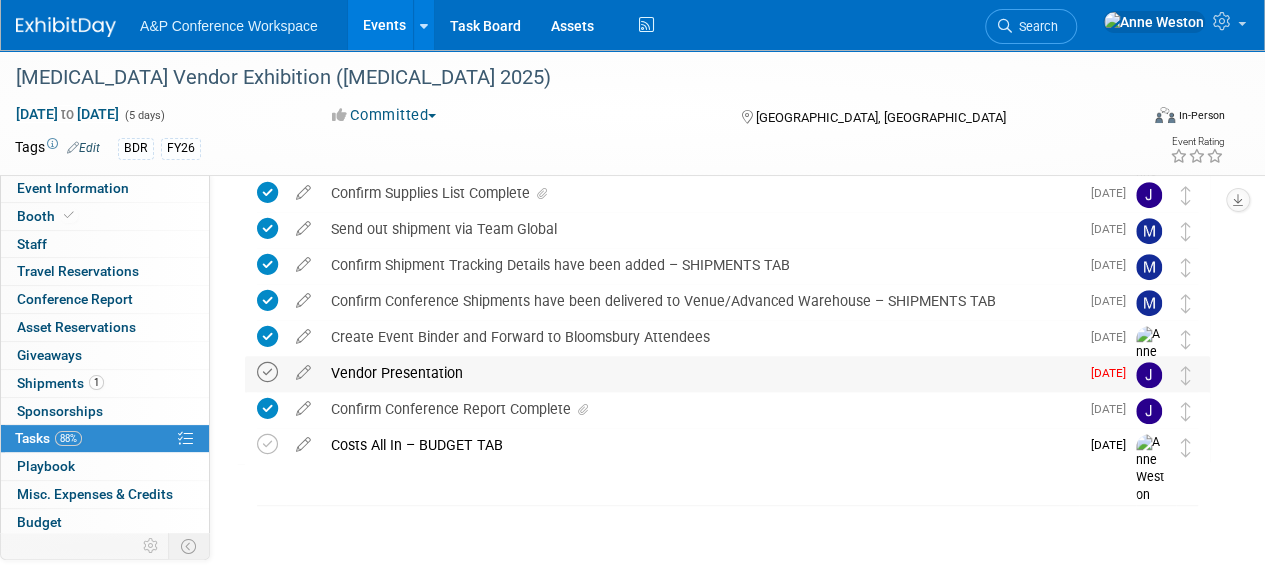 click at bounding box center (267, 372) 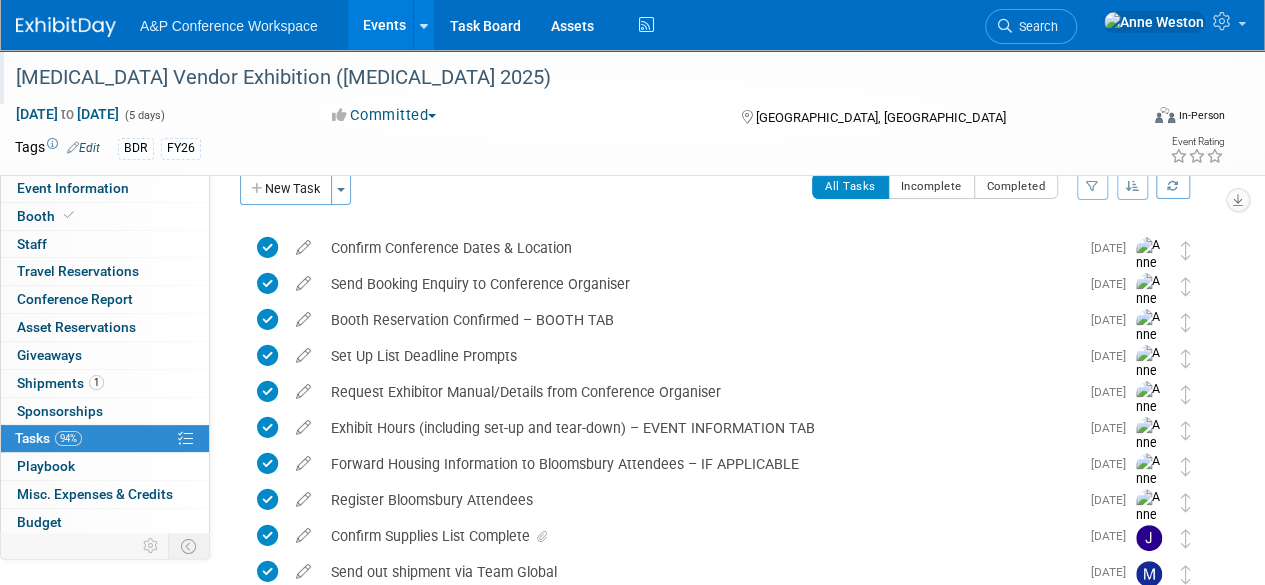 scroll, scrollTop: 0, scrollLeft: 0, axis: both 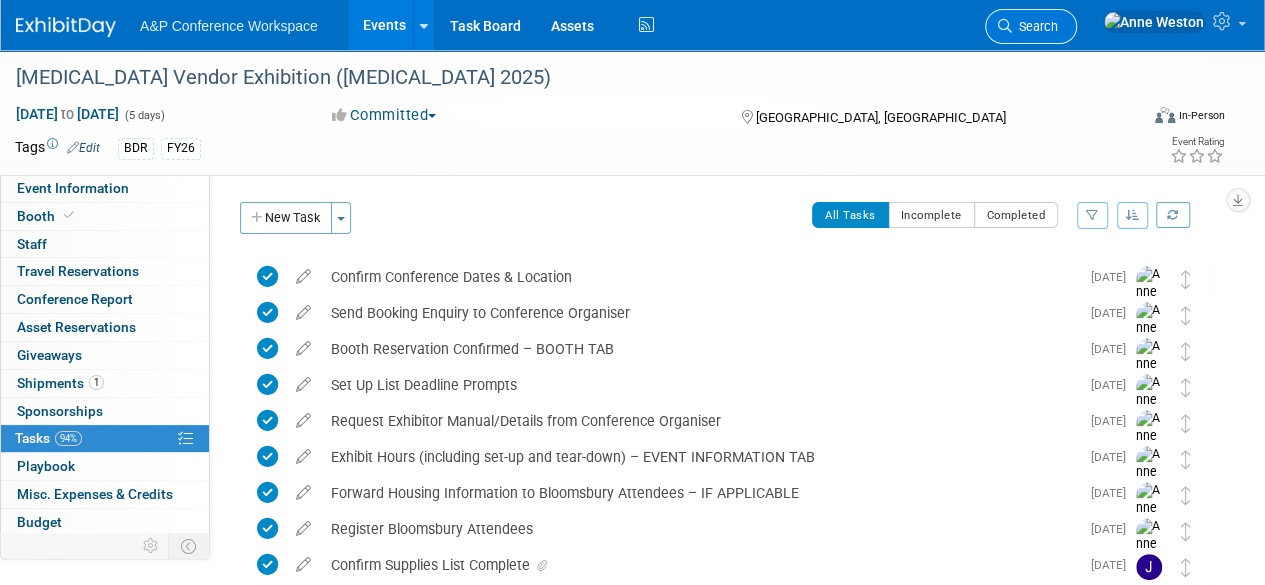 click on "Search" at bounding box center [1035, 26] 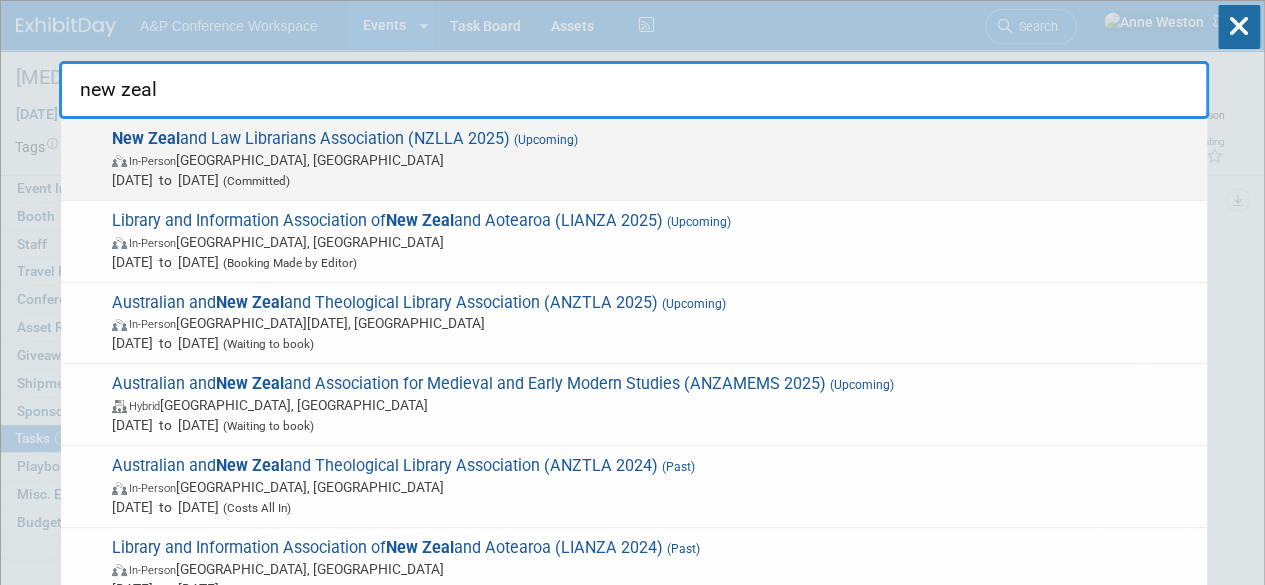 type on "new zeal" 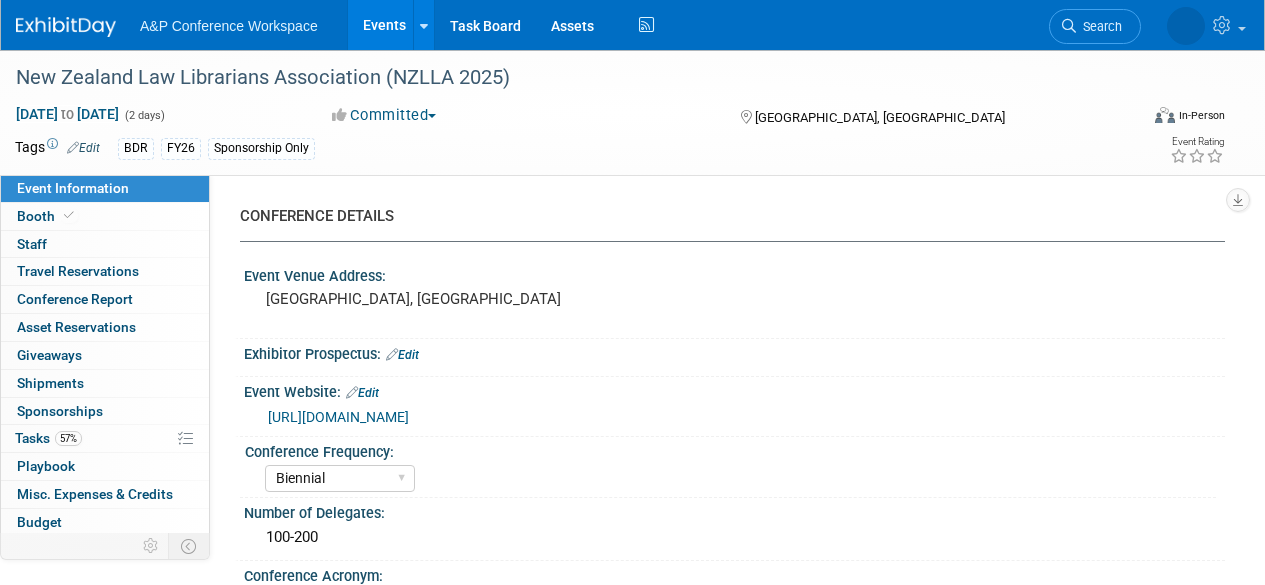 select on "Biennial" 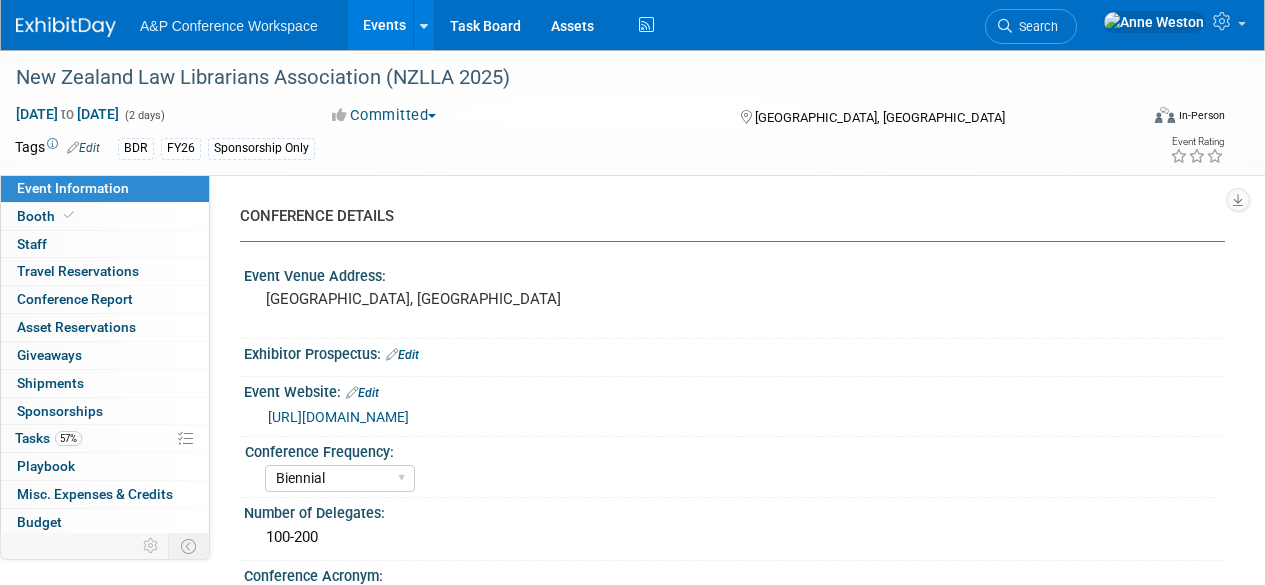 select on "Bloomsbury Digital Resources" 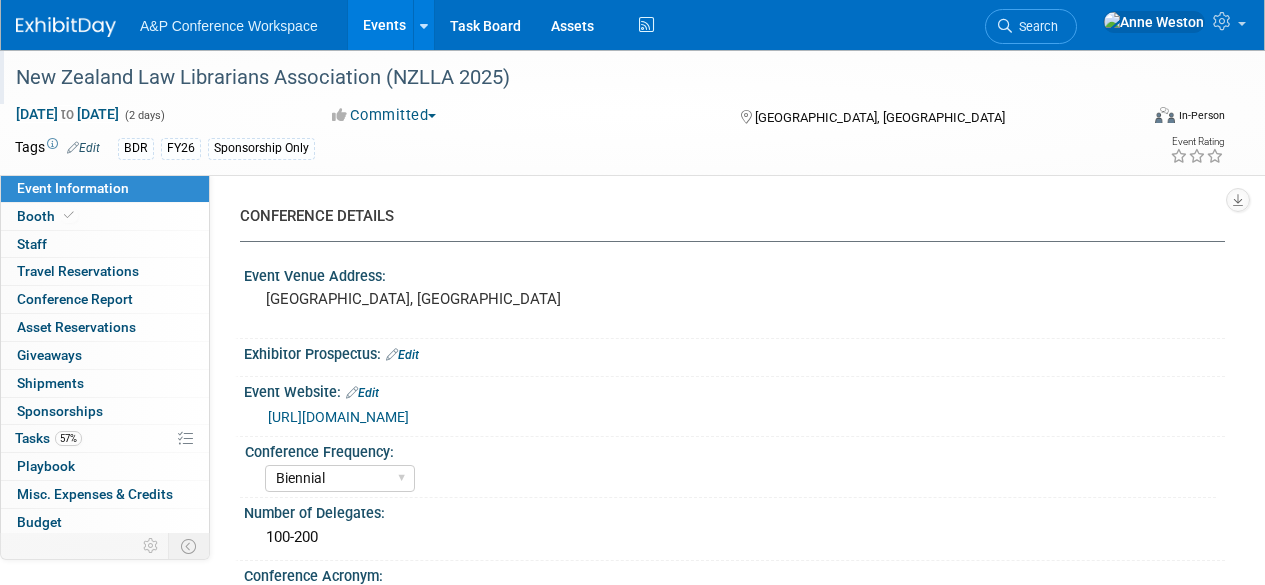 scroll, scrollTop: 0, scrollLeft: 0, axis: both 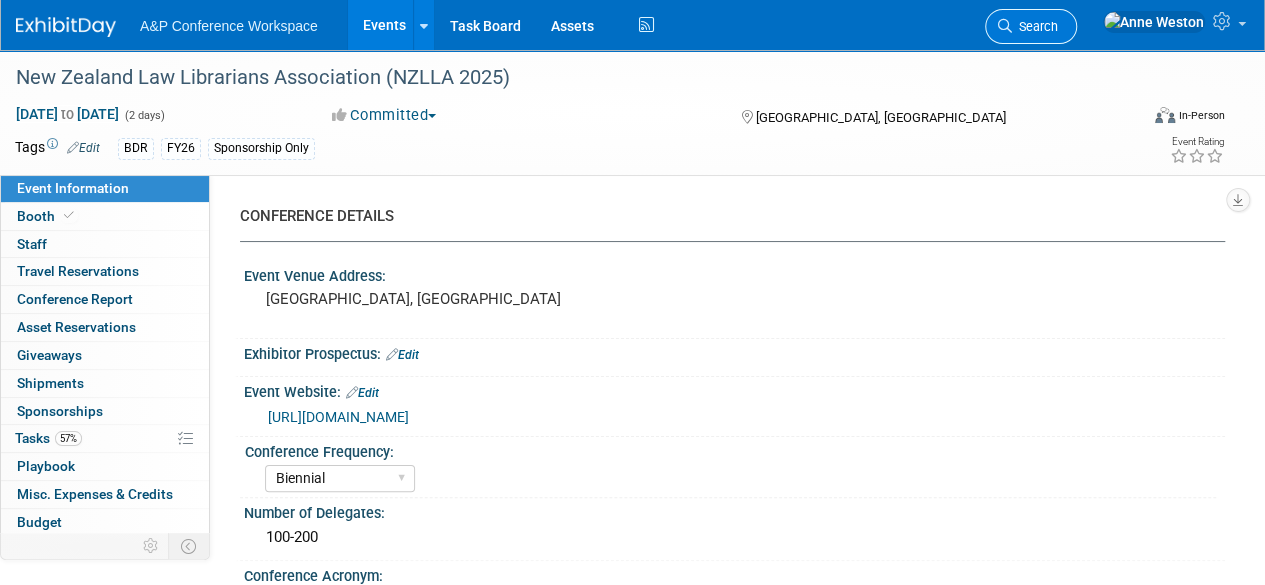 click on "Search" at bounding box center (1035, 26) 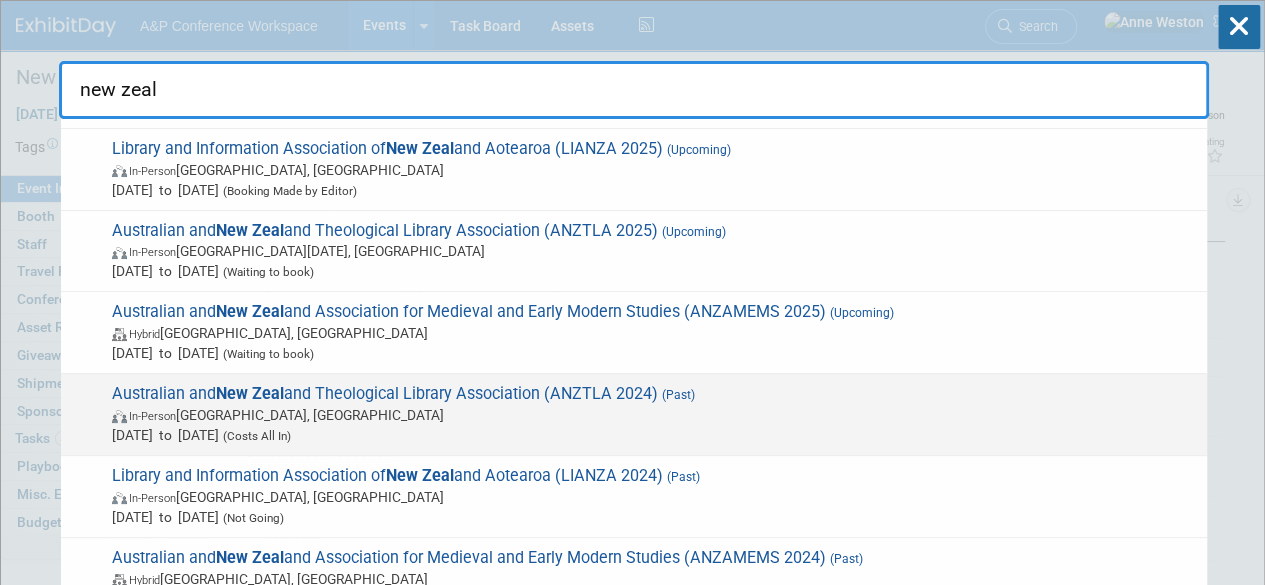 scroll, scrollTop: 0, scrollLeft: 0, axis: both 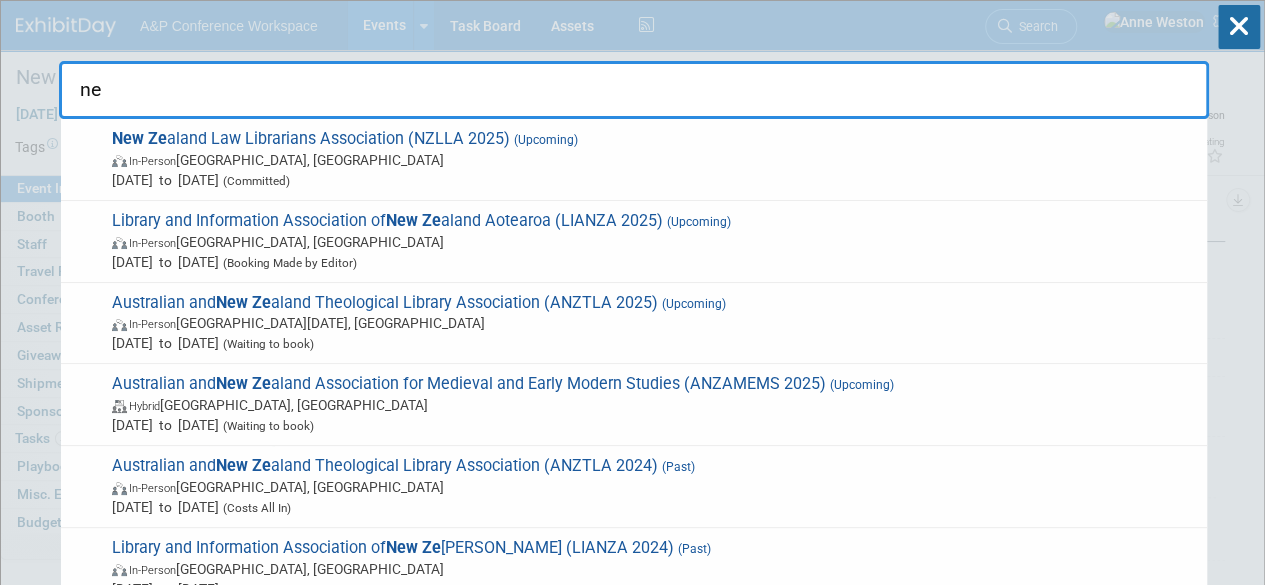 type on "n" 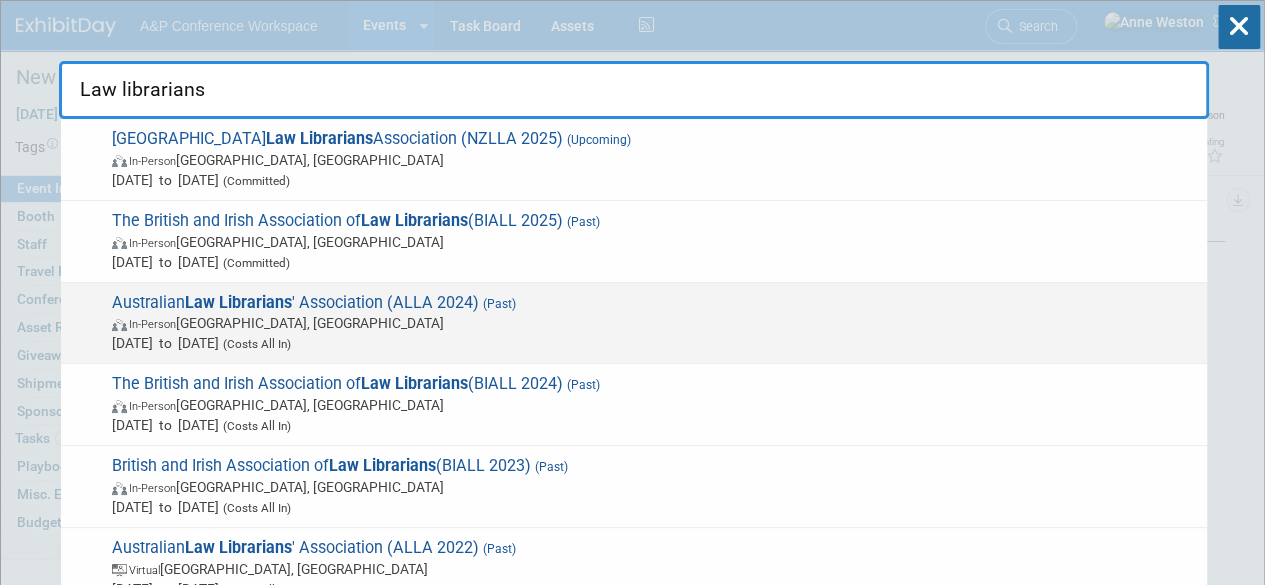 type on "Law librarians" 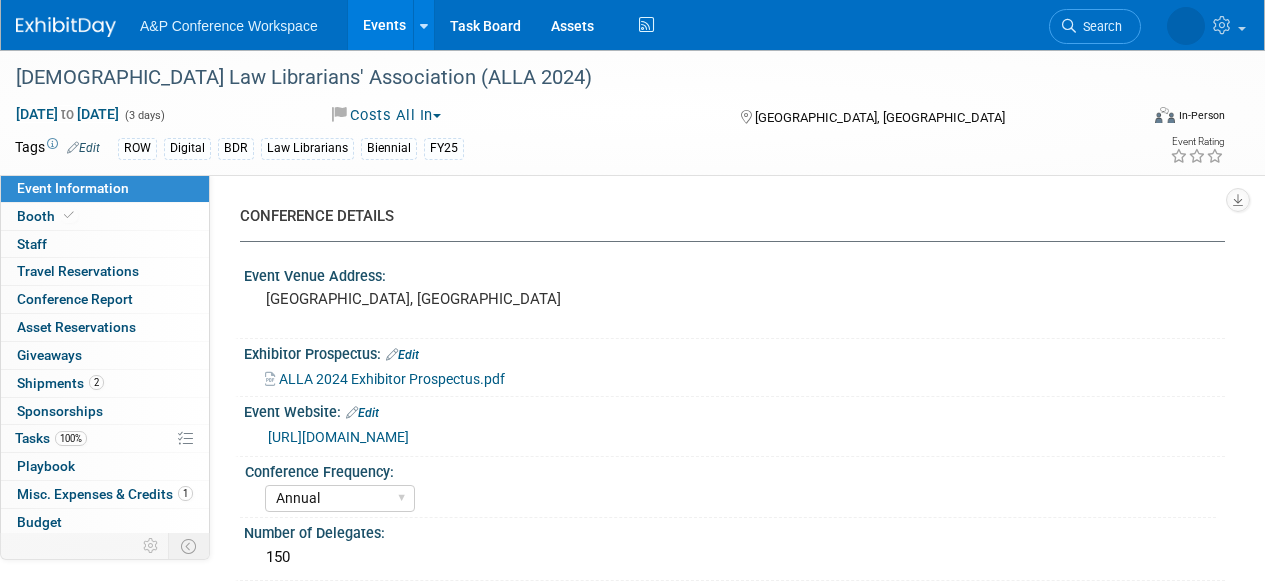 select on "Annual" 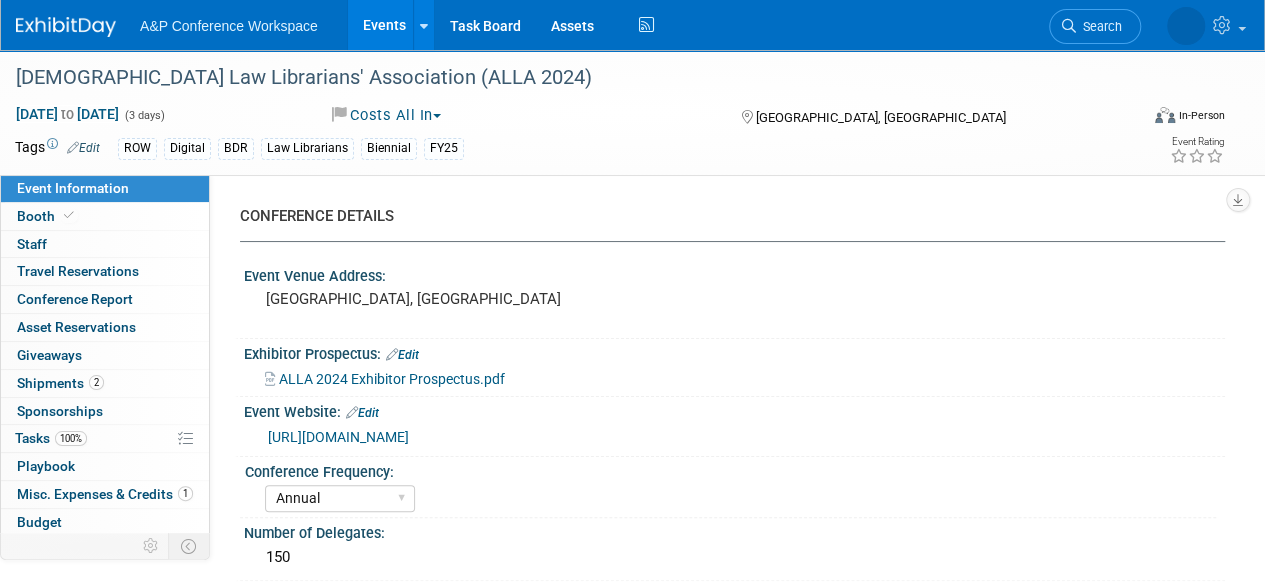 scroll, scrollTop: 0, scrollLeft: 0, axis: both 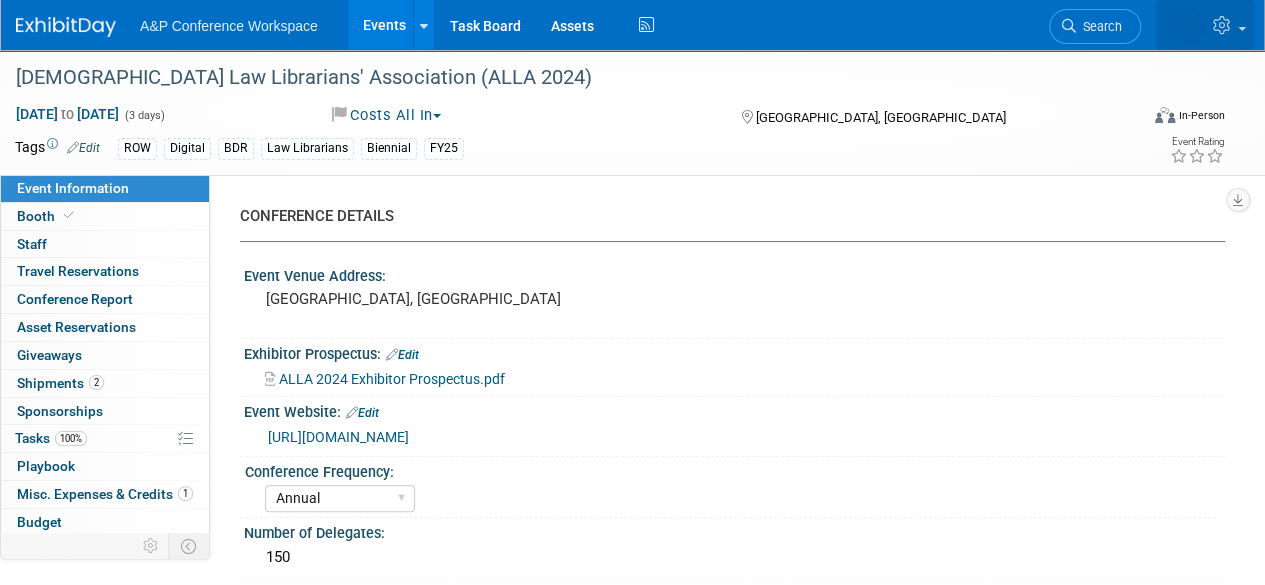click at bounding box center [1224, 25] 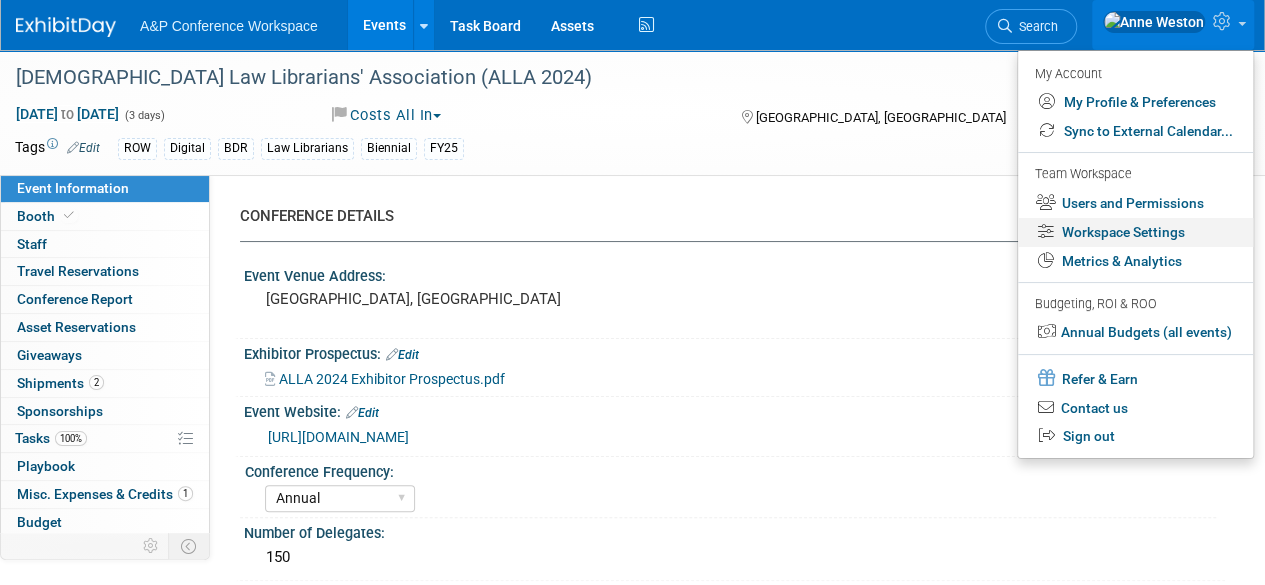 click on "Workspace Settings" at bounding box center [1135, 232] 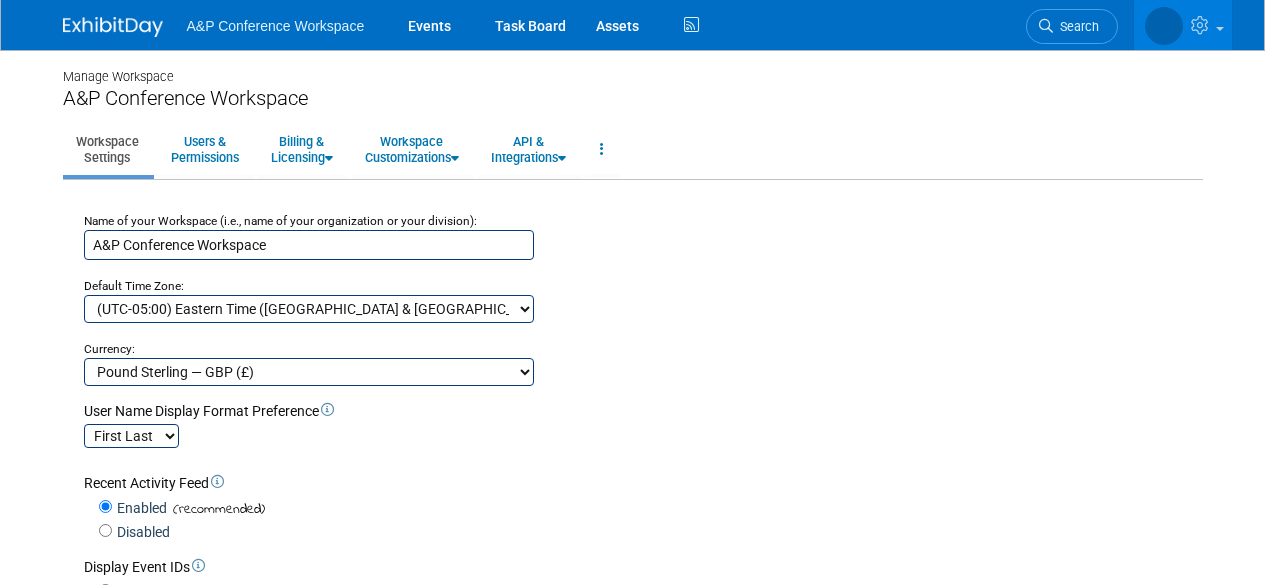 scroll, scrollTop: 0, scrollLeft: 0, axis: both 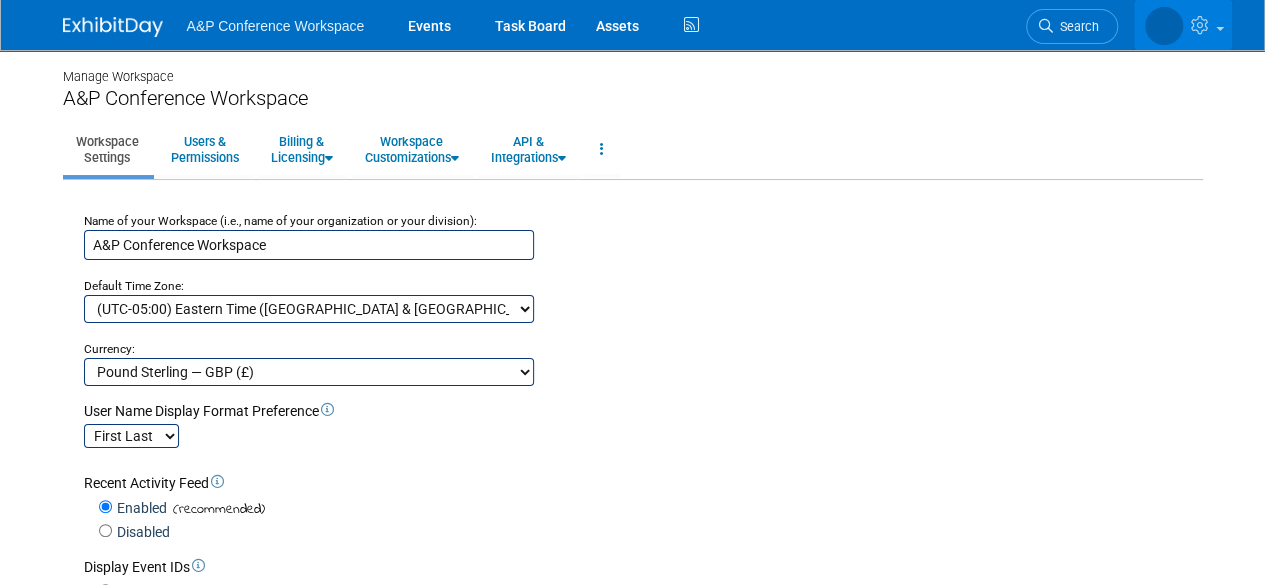 click at bounding box center [1183, 25] 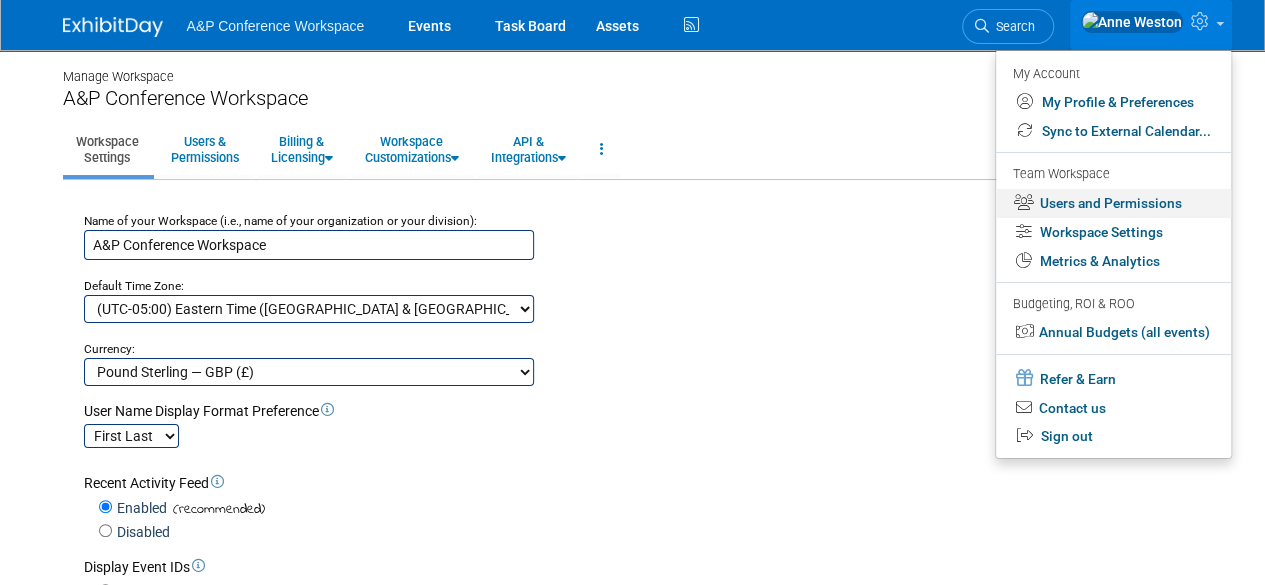 click on "Users and Permissions" at bounding box center (1113, 203) 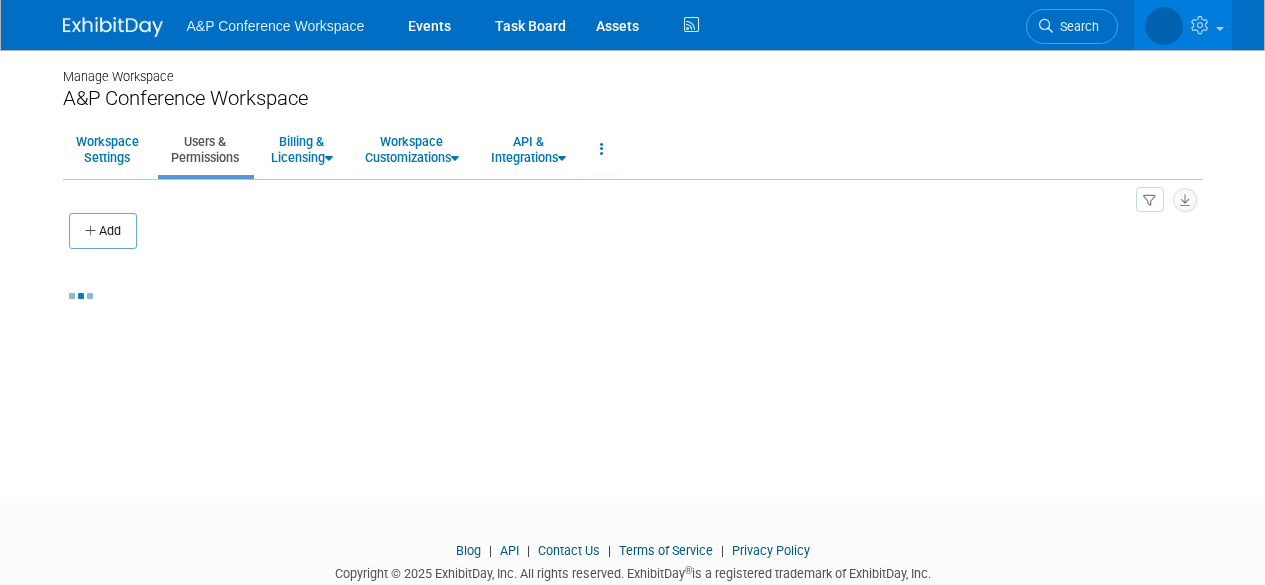 scroll, scrollTop: 0, scrollLeft: 0, axis: both 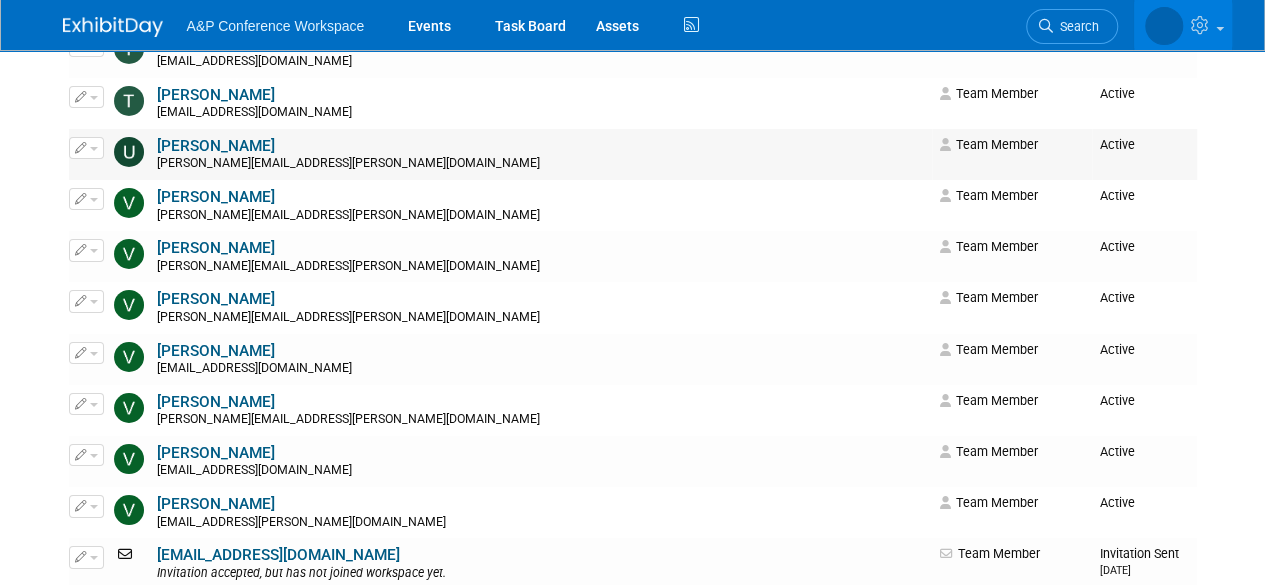 click at bounding box center [86, 148] 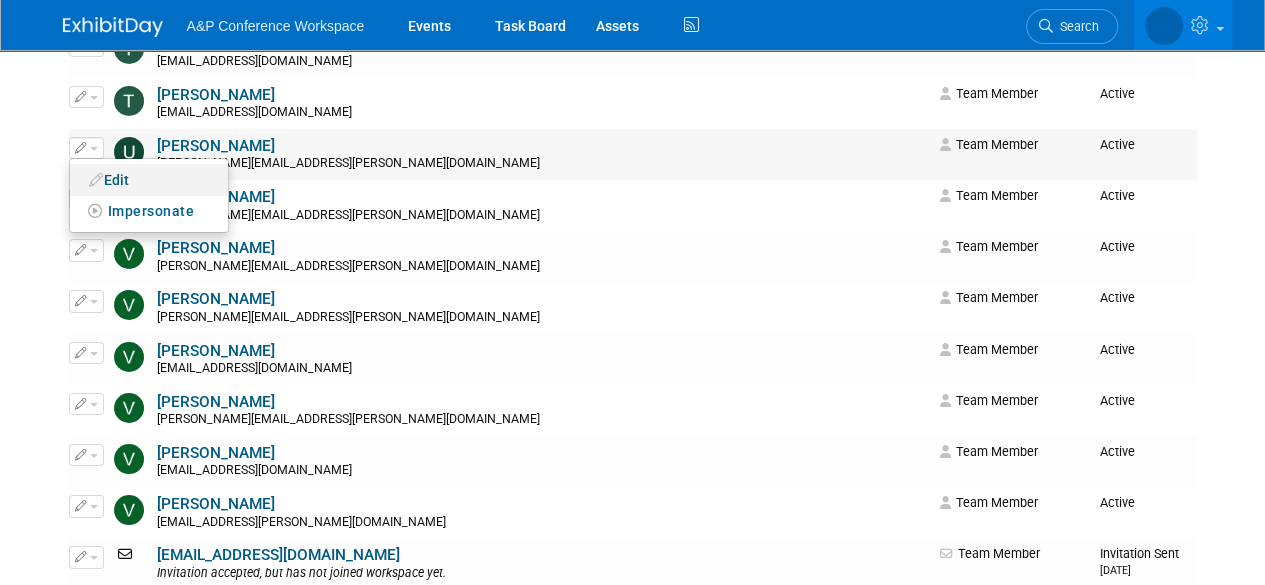 click on "Edit" at bounding box center [149, 180] 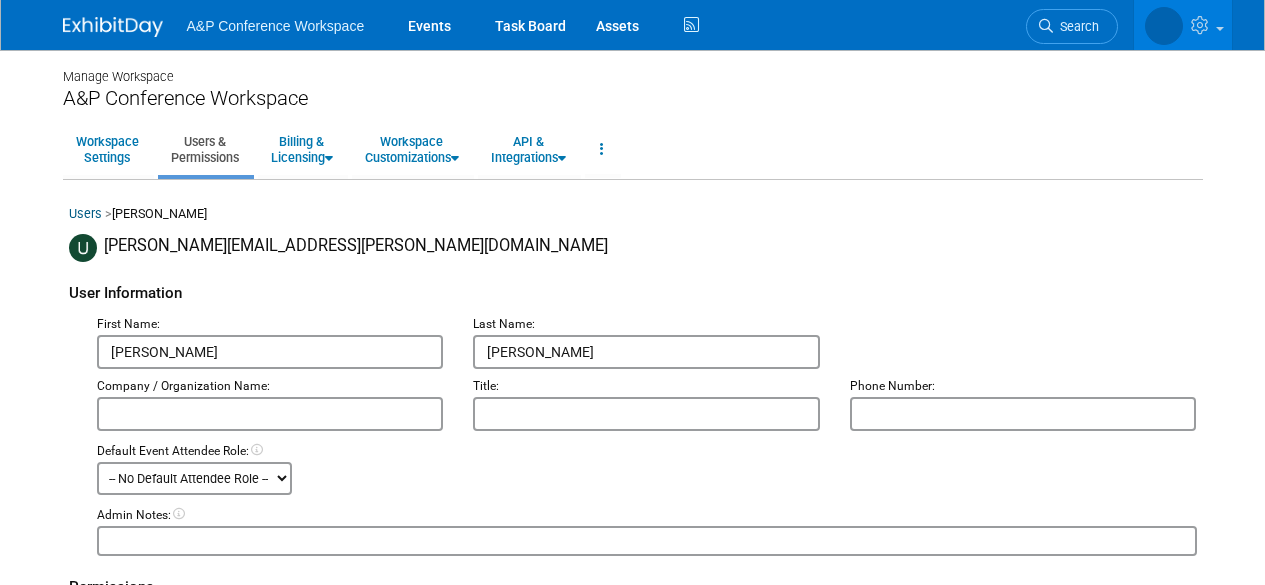 scroll, scrollTop: 0, scrollLeft: 0, axis: both 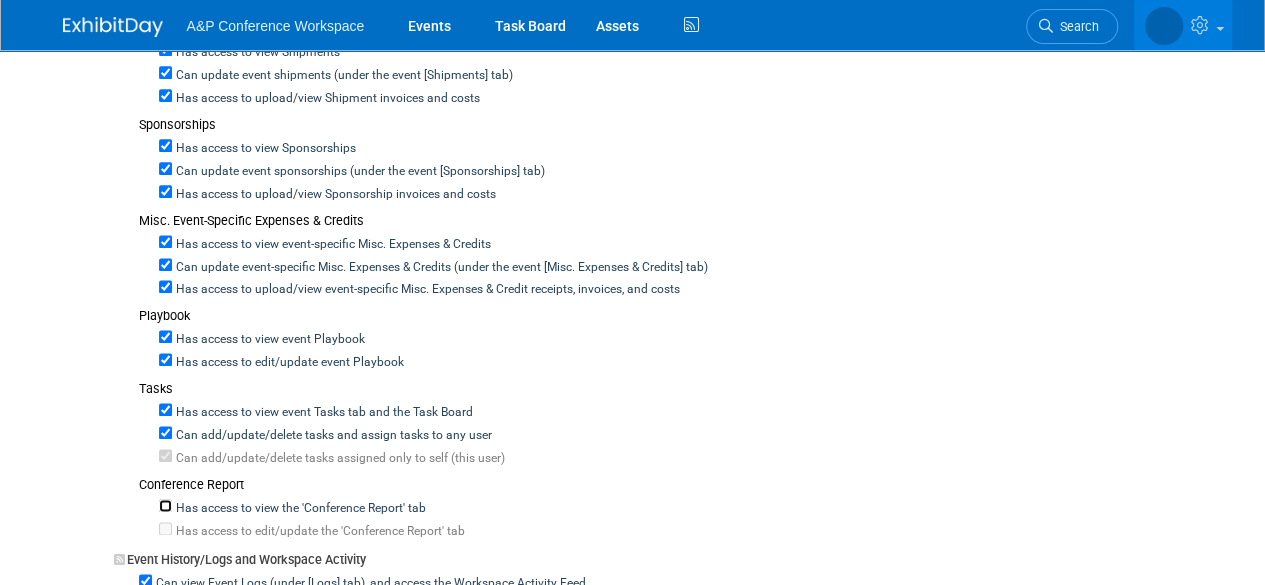 click on "Has access to view the 'Conference Report' tab" at bounding box center [165, 505] 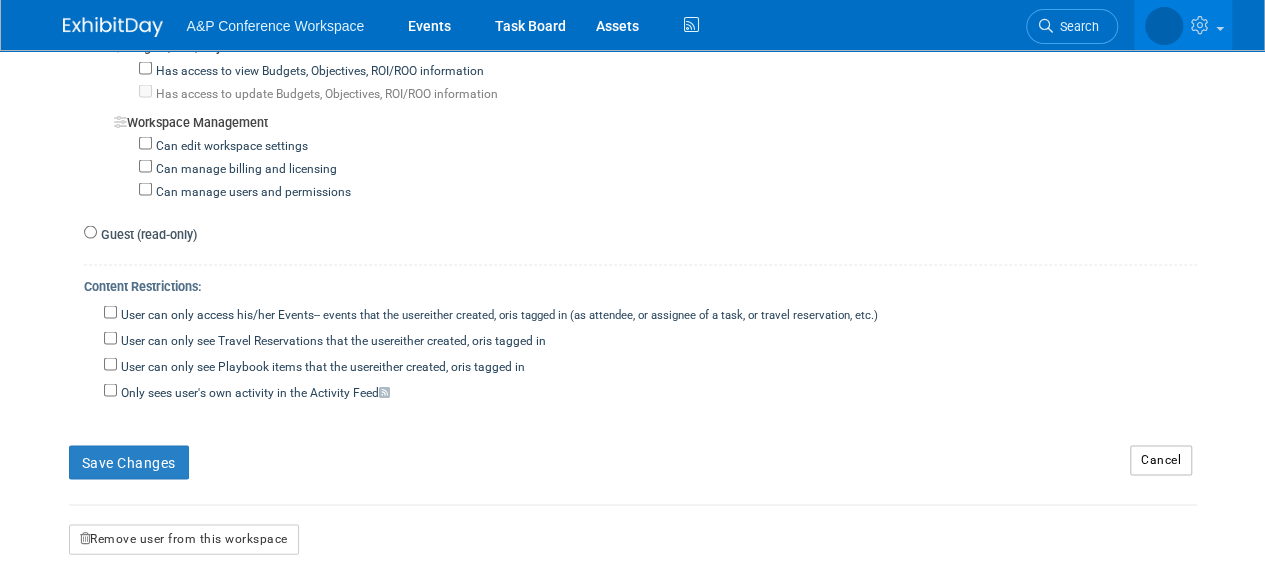 scroll, scrollTop: 1900, scrollLeft: 0, axis: vertical 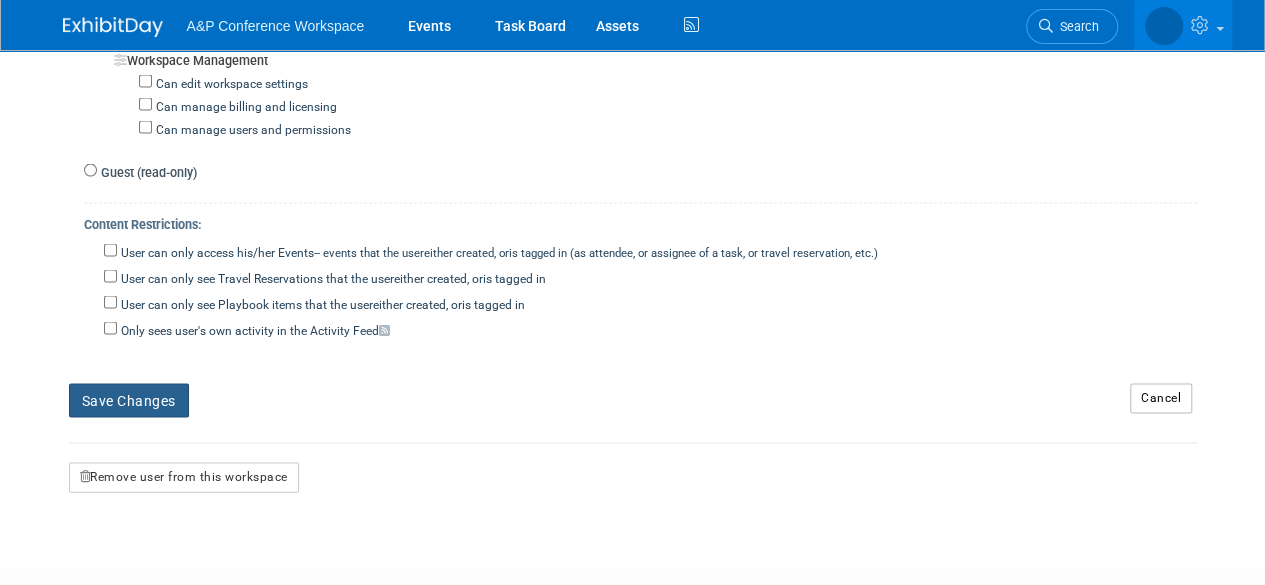 click on "Save Changes" at bounding box center (129, 401) 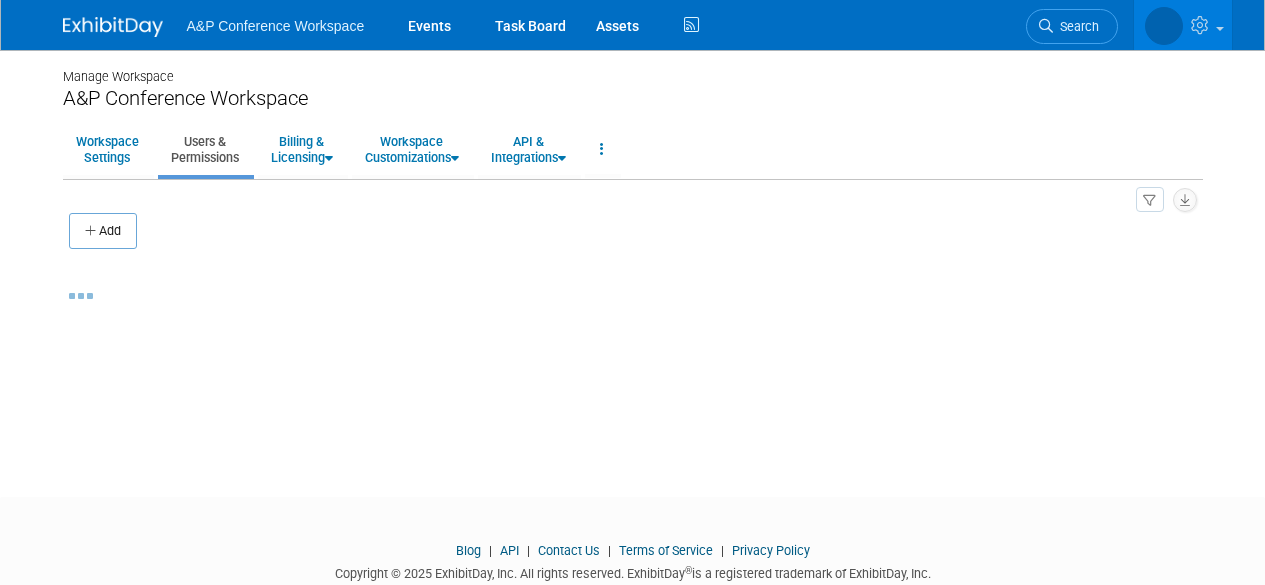 scroll, scrollTop: 0, scrollLeft: 0, axis: both 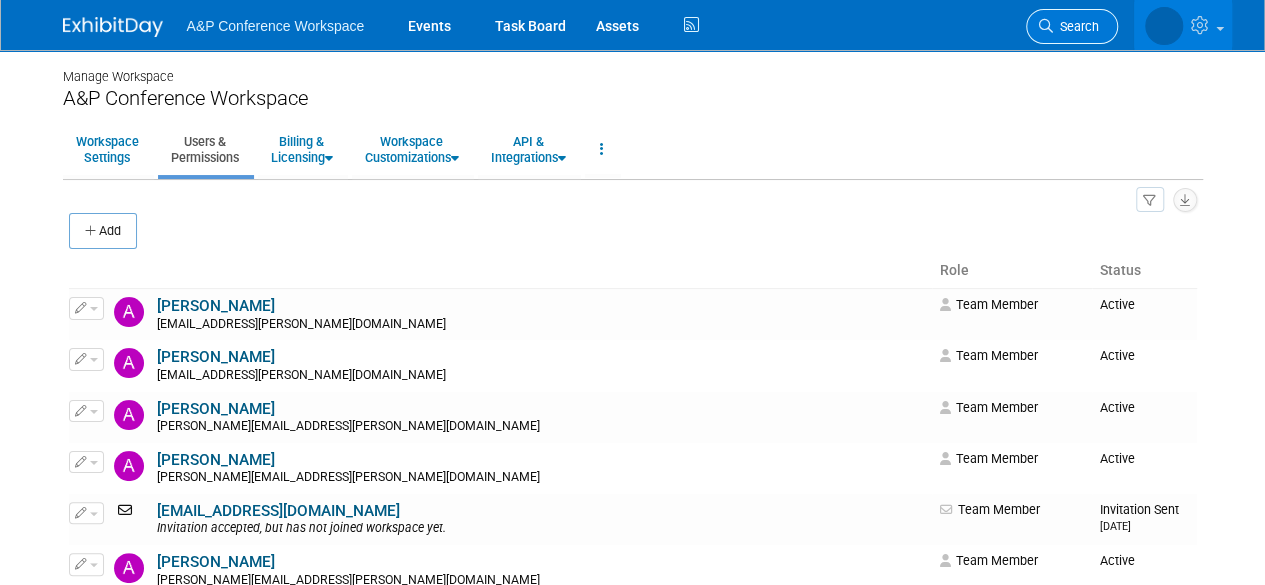 click on "Search" at bounding box center (1076, 26) 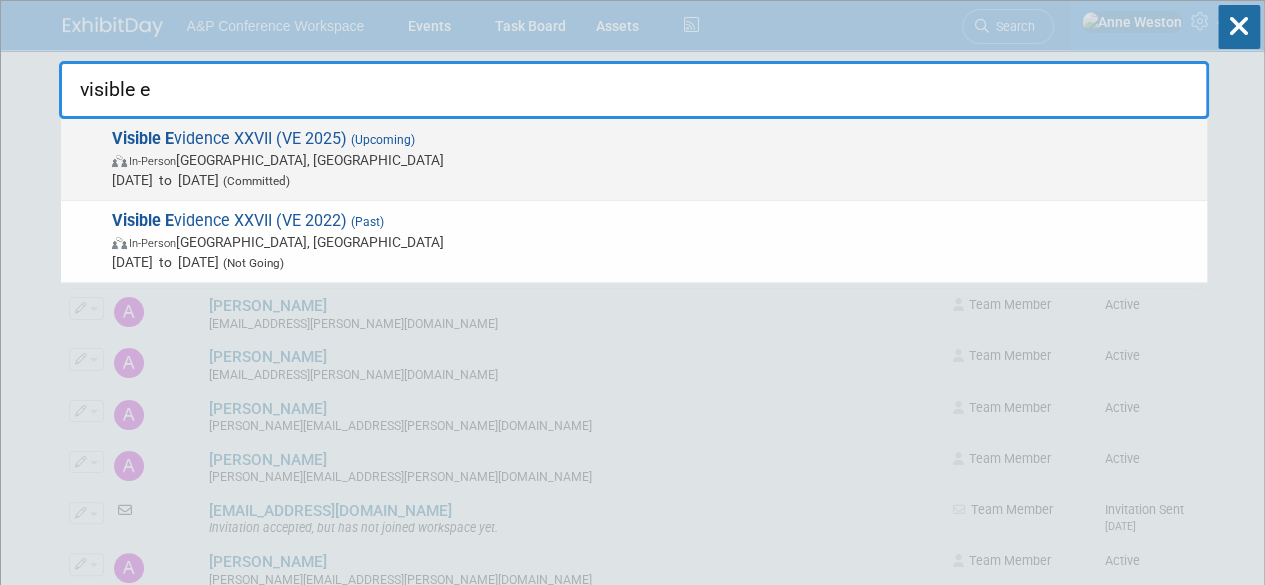 type on "visible e" 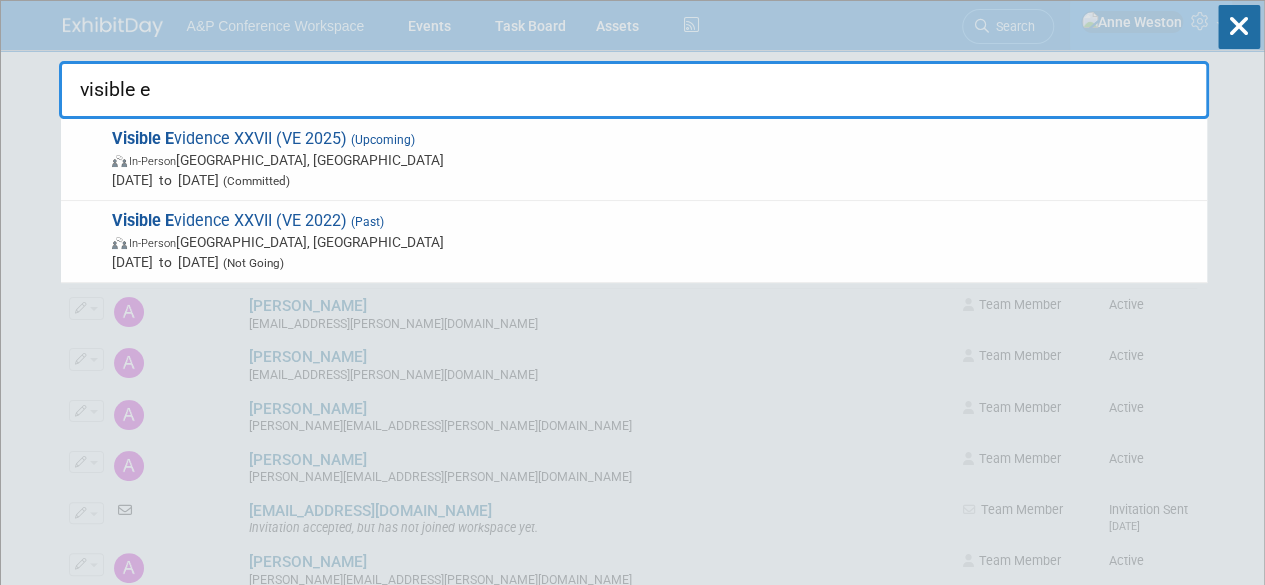 click on "Aug 3, 2025  to  Aug 7, 2025  (Committed)" at bounding box center [654, 180] 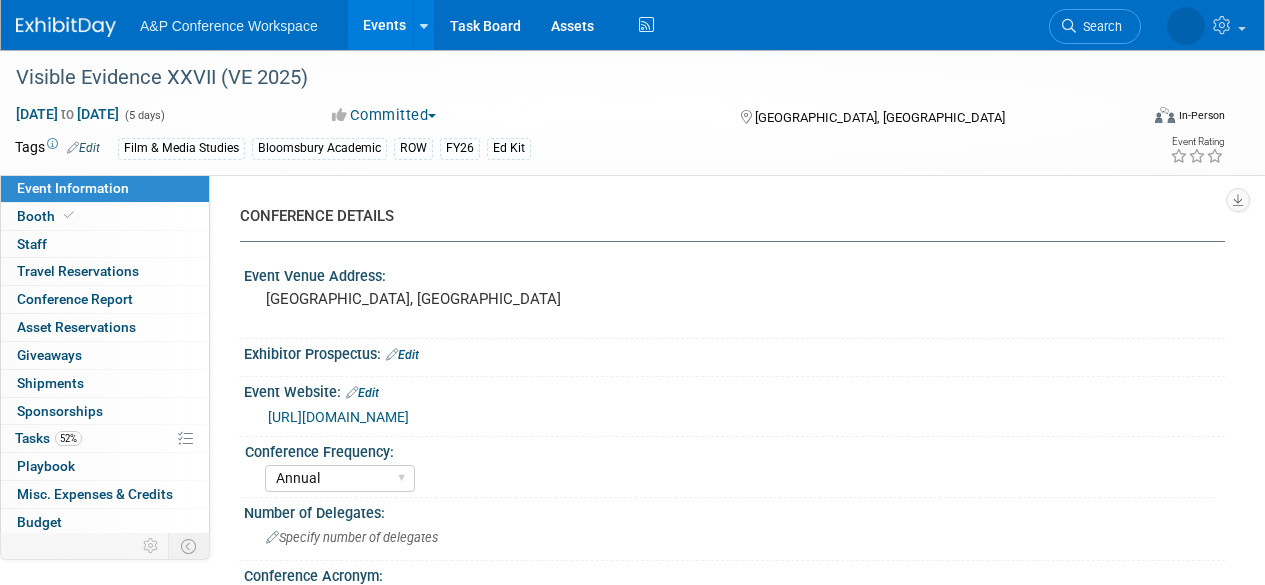select on "Annual" 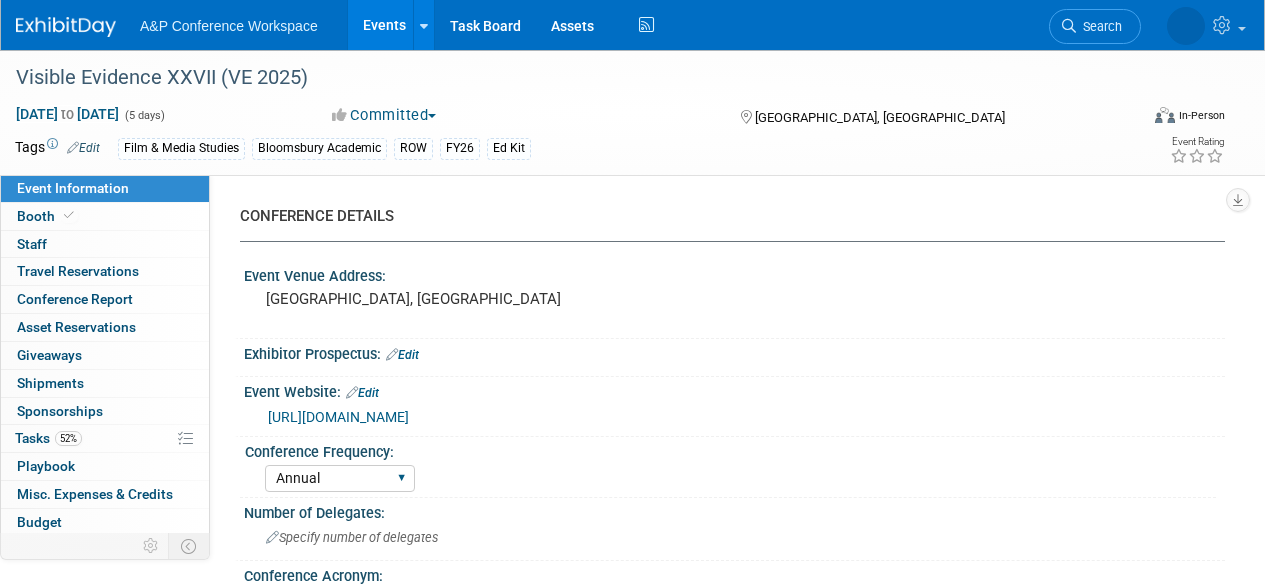 scroll, scrollTop: 0, scrollLeft: 0, axis: both 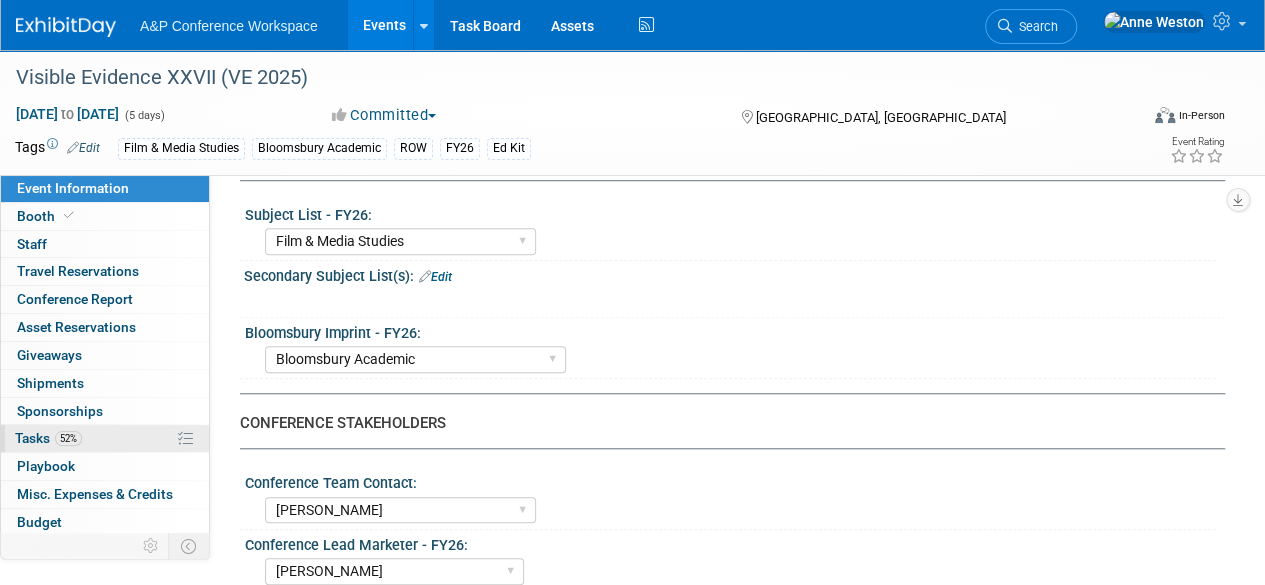 click on "52%
Tasks 52%" at bounding box center [105, 438] 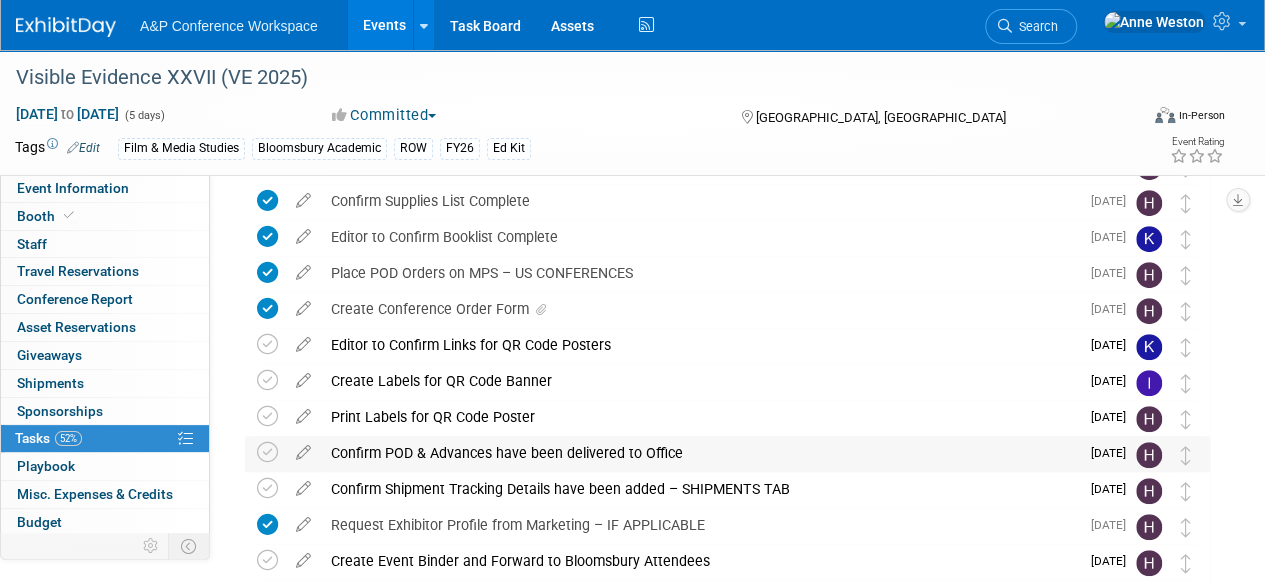 scroll, scrollTop: 324, scrollLeft: 0, axis: vertical 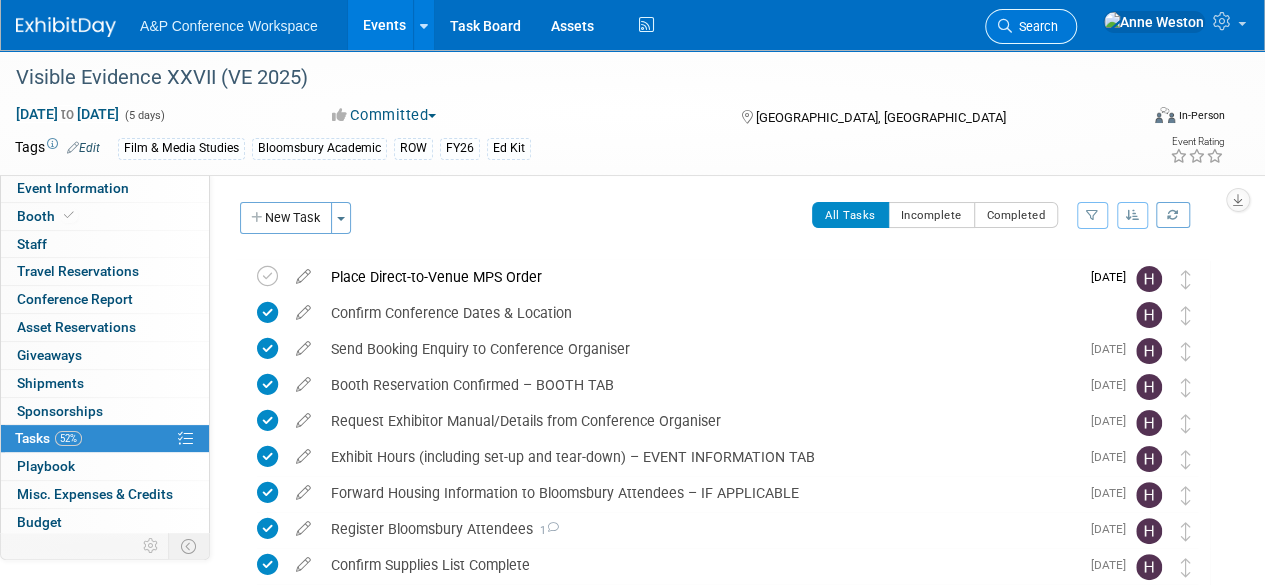 click on "Search" at bounding box center (1035, 26) 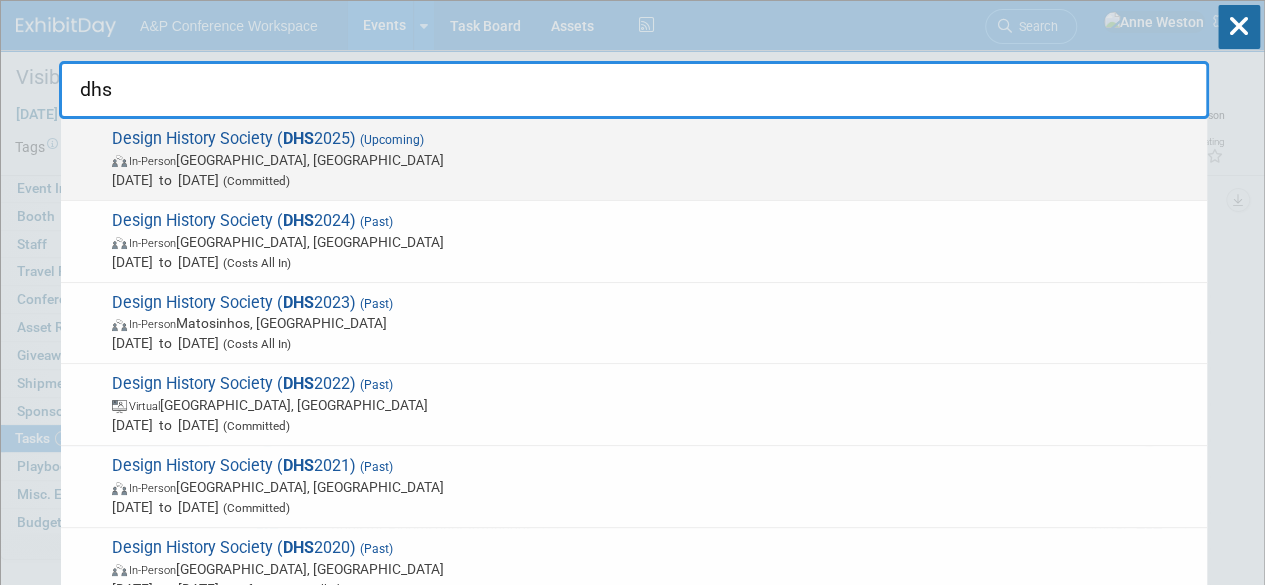 type on "dhs" 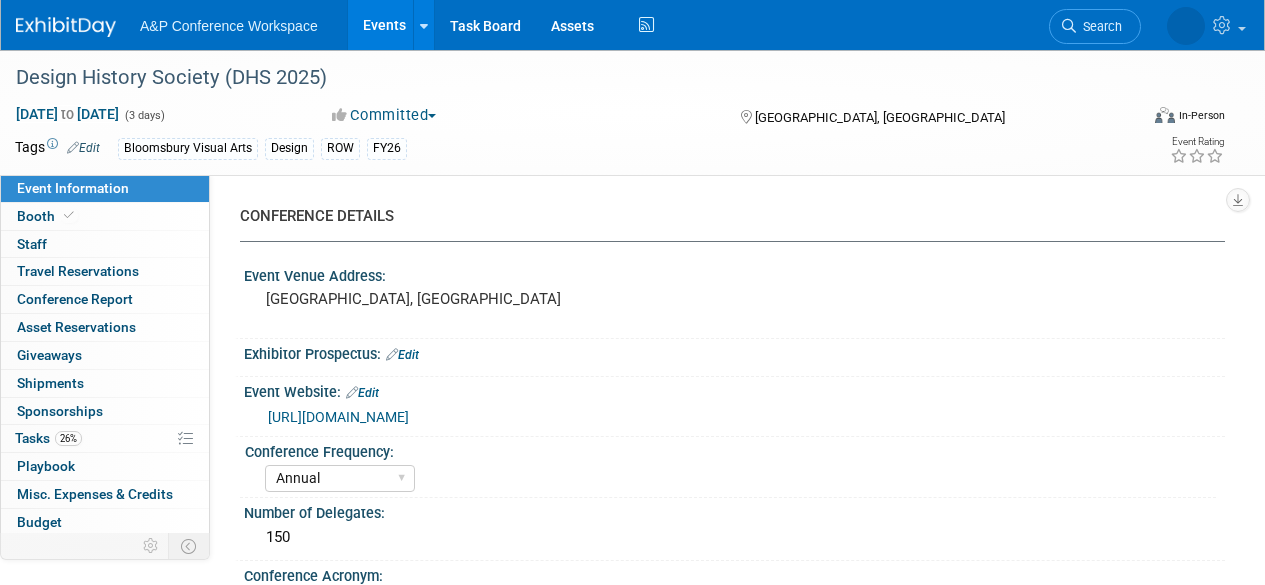 select on "Annual" 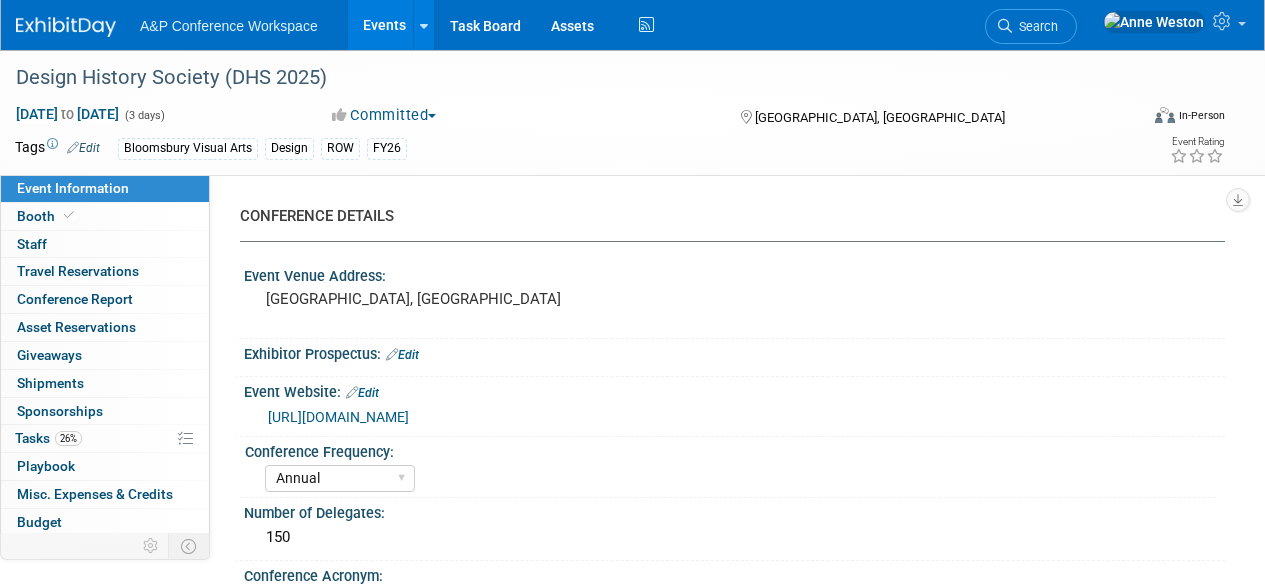 select on "Networking/Commissioning" 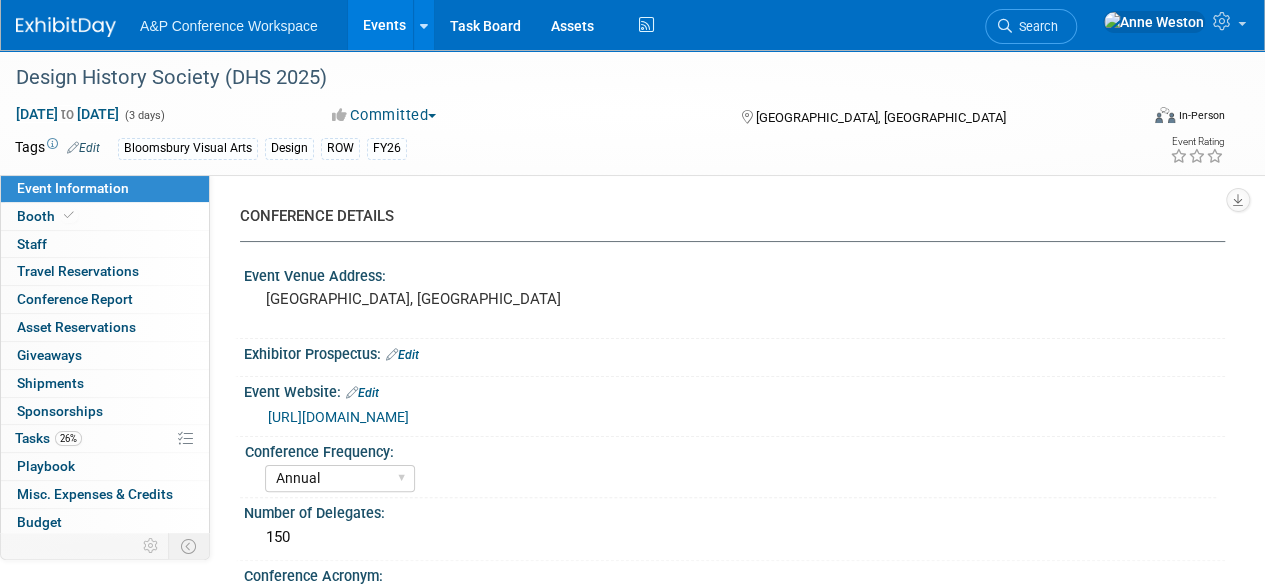 scroll, scrollTop: 0, scrollLeft: 0, axis: both 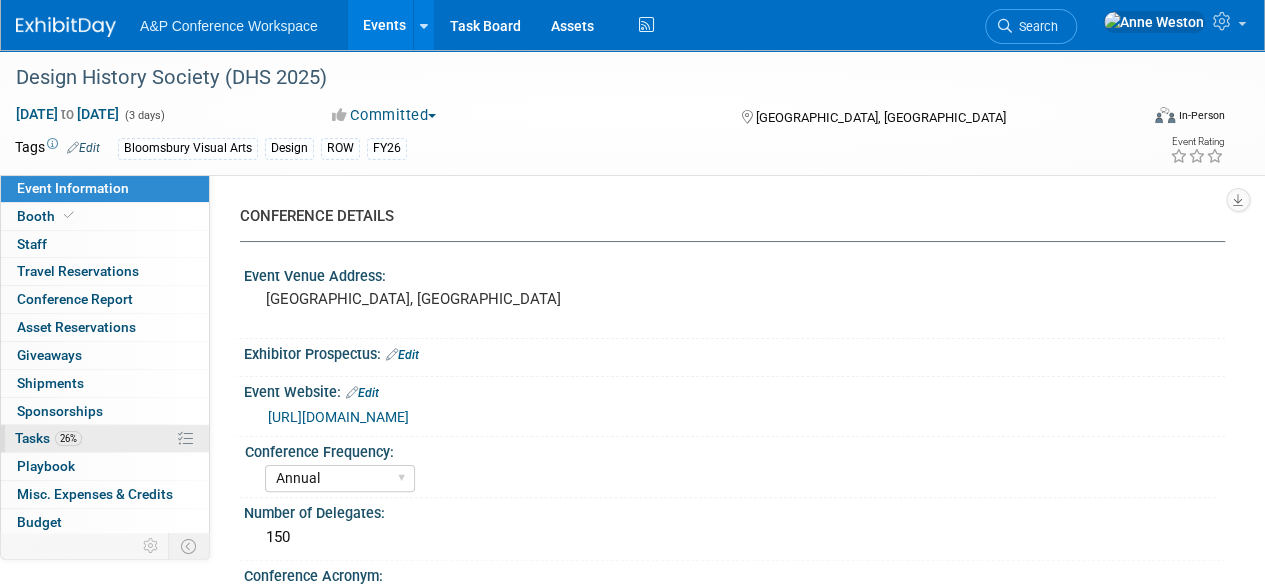 click on "26%
Tasks 26%" at bounding box center (105, 438) 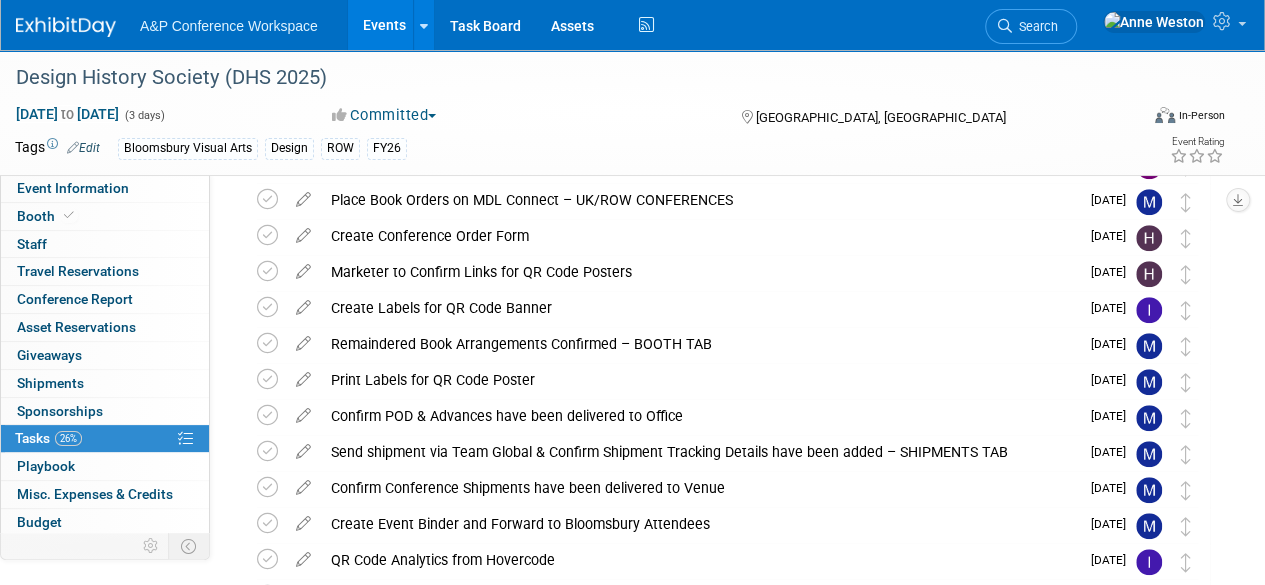 scroll, scrollTop: 600, scrollLeft: 0, axis: vertical 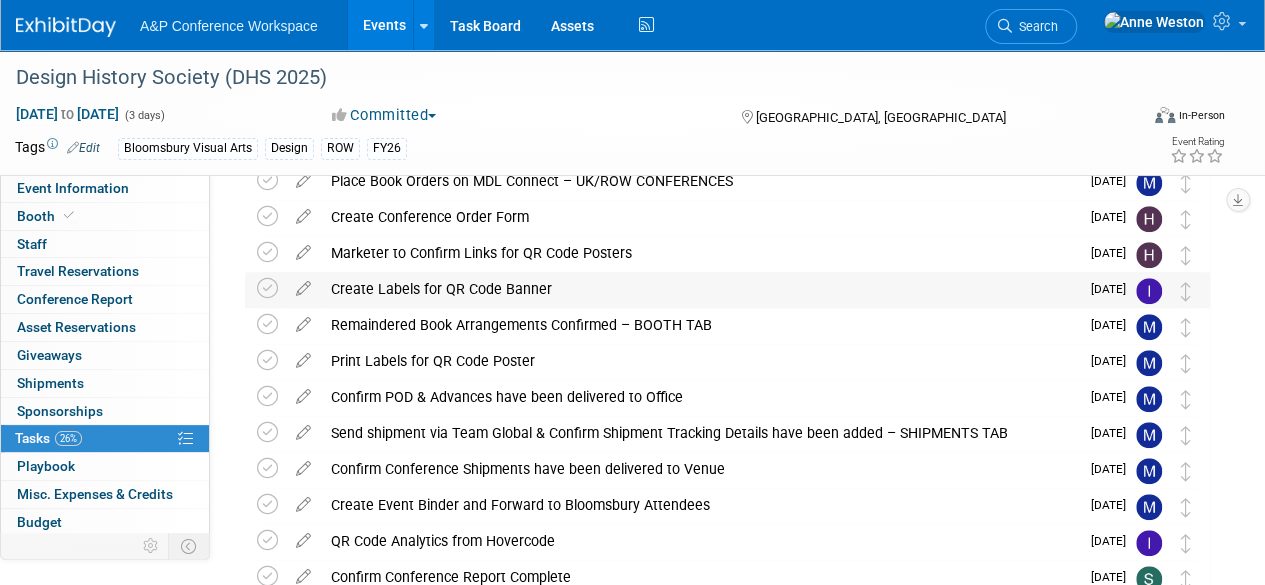 click on "Create Labels for QR Code Banner" at bounding box center [700, 289] 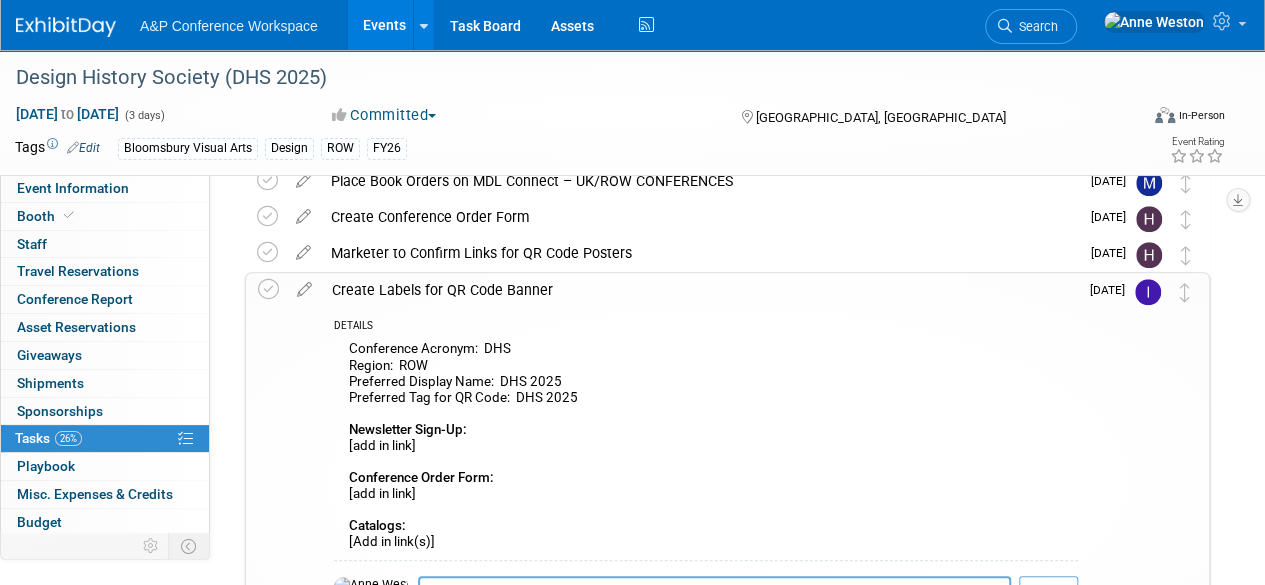 click on "Create Labels for QR Code Banner" at bounding box center [700, 290] 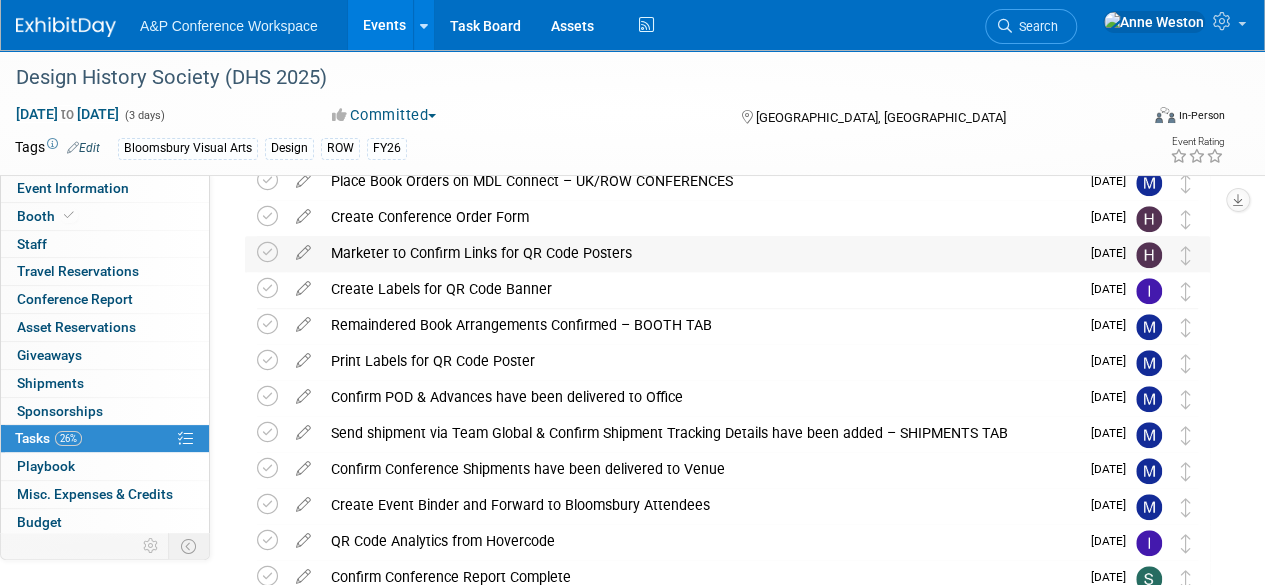 click on "Marketer to Confirm Links for QR Code Posters" at bounding box center (700, 253) 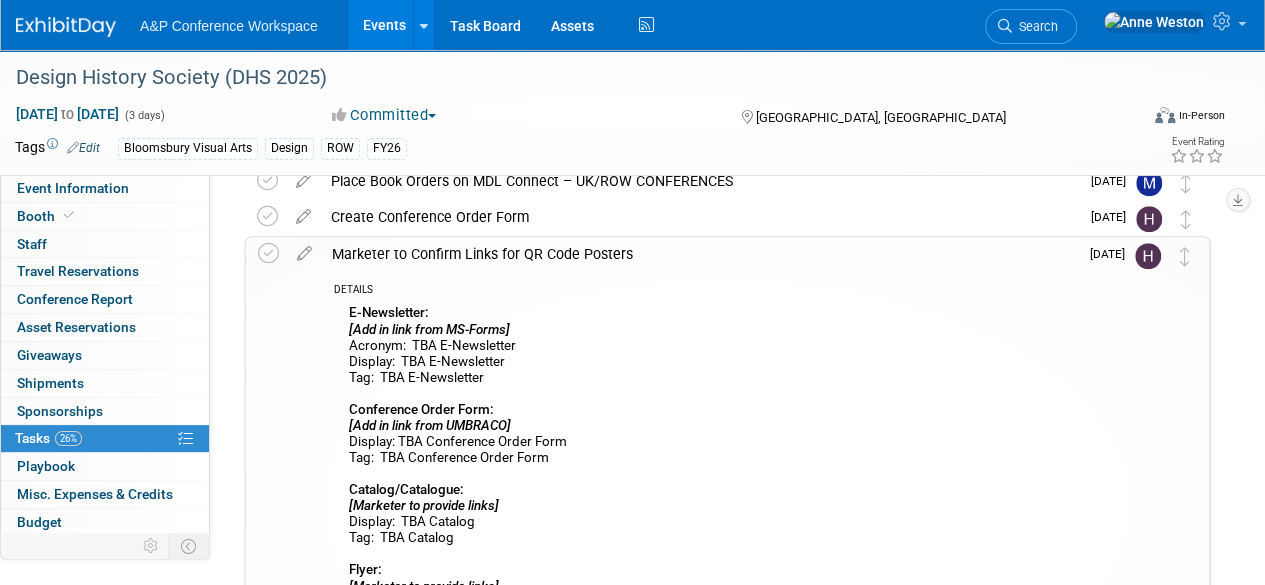 scroll, scrollTop: 400, scrollLeft: 0, axis: vertical 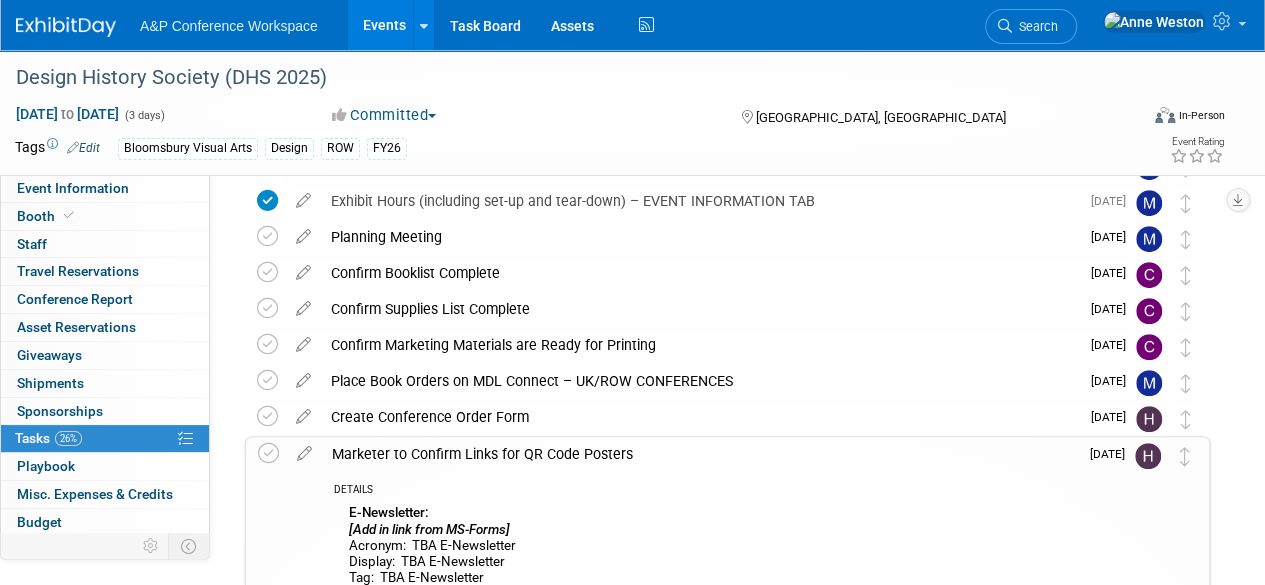 click on "Marketer to Confirm Links for QR Code Posters" at bounding box center (700, 454) 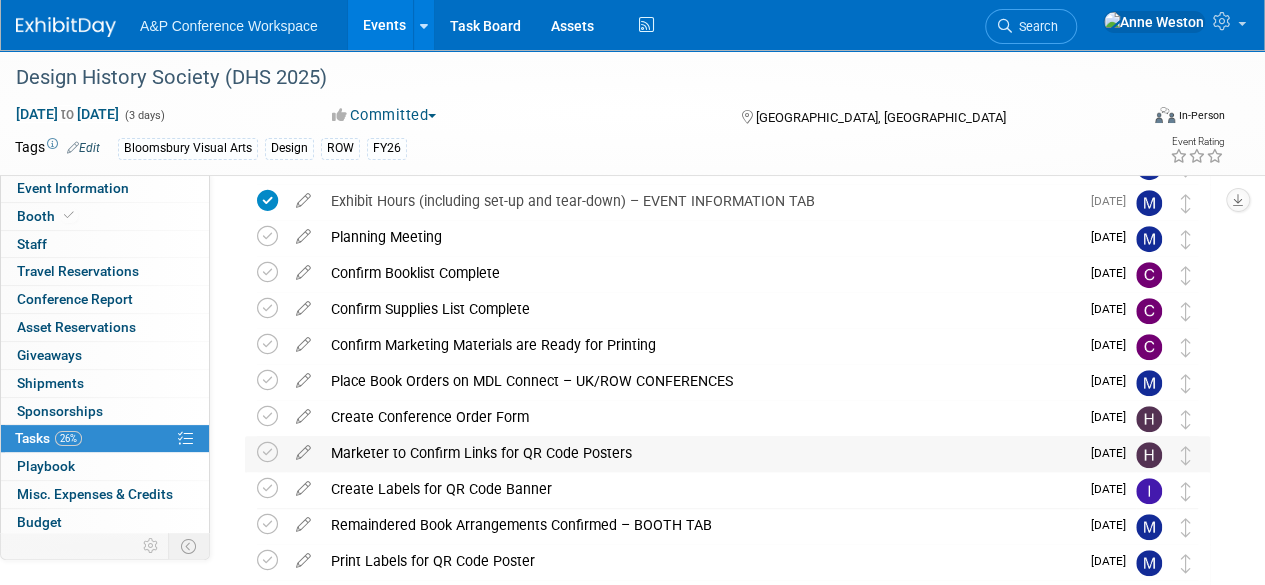 click on "Marketer to Confirm Links for QR Code Posters" at bounding box center [700, 453] 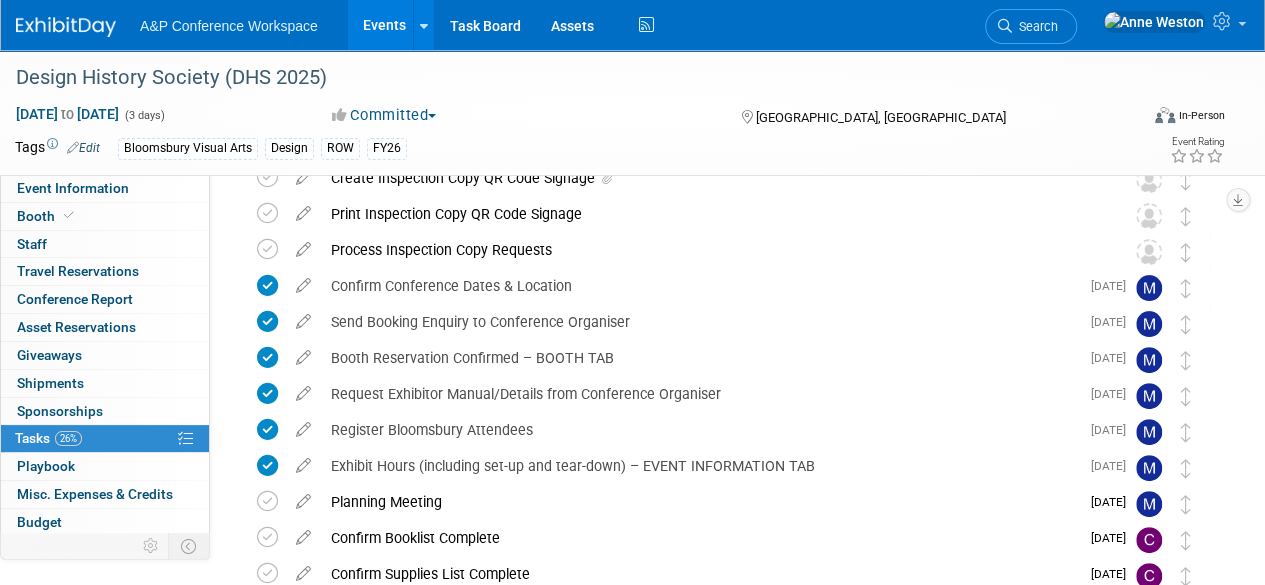 scroll, scrollTop: 0, scrollLeft: 0, axis: both 